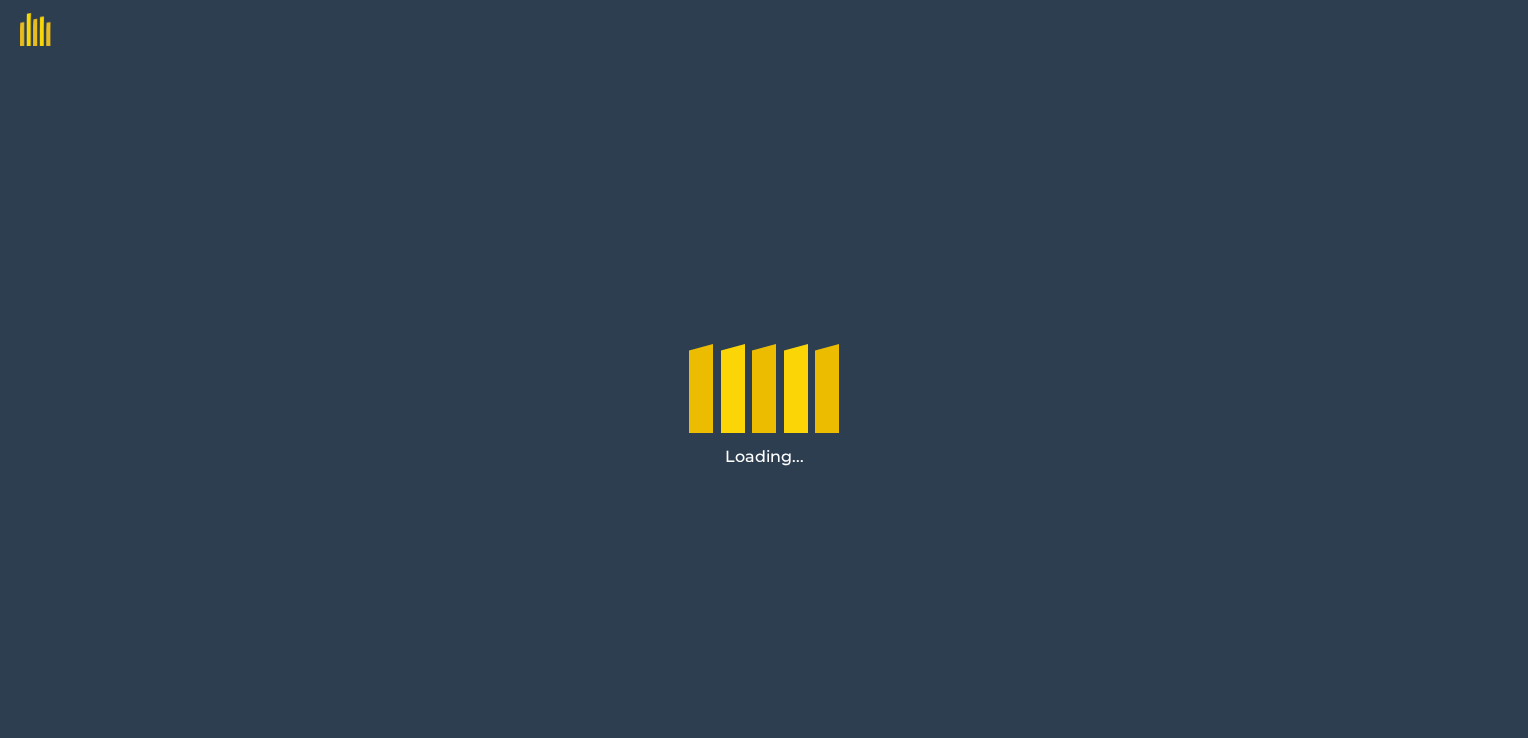 scroll, scrollTop: 0, scrollLeft: 0, axis: both 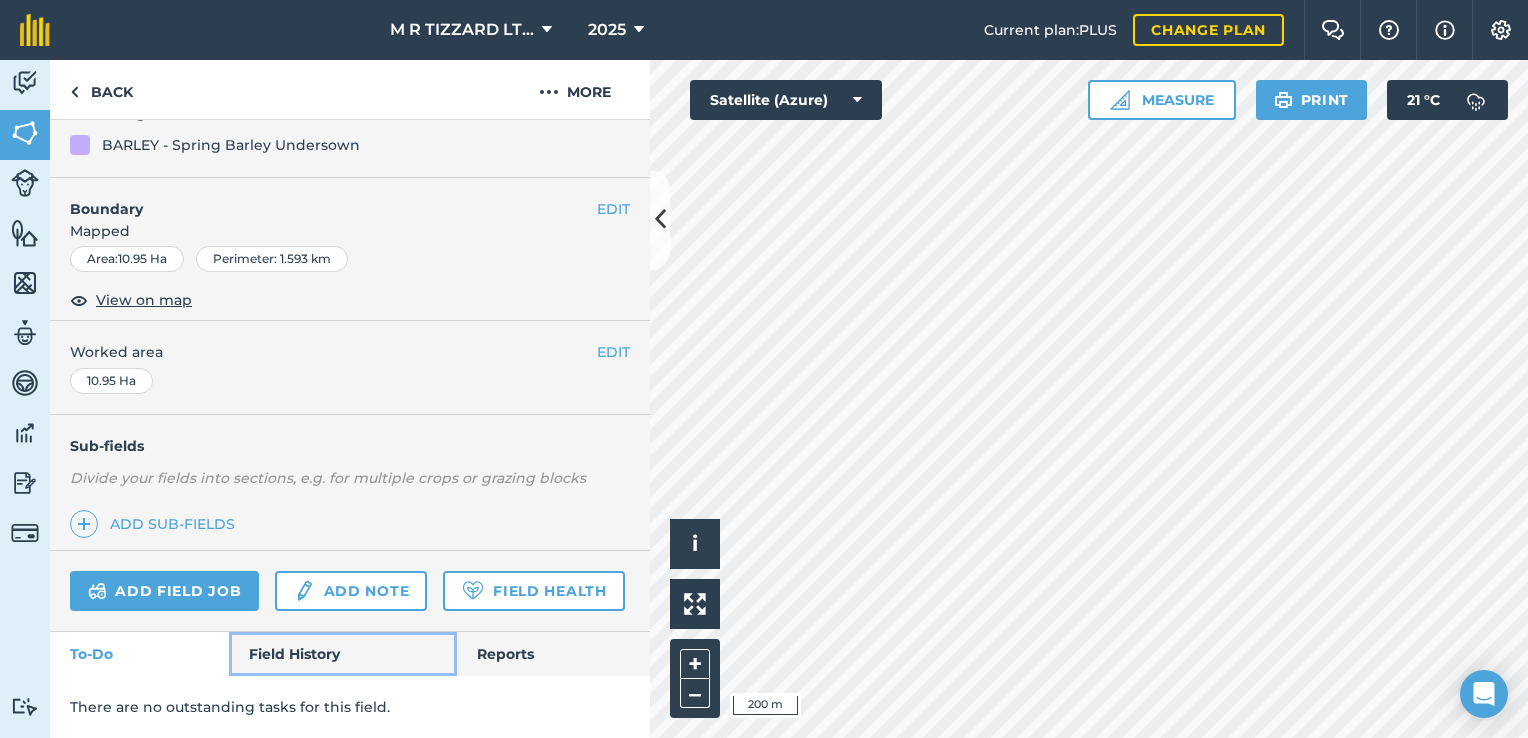 click on "Field History" at bounding box center (342, 654) 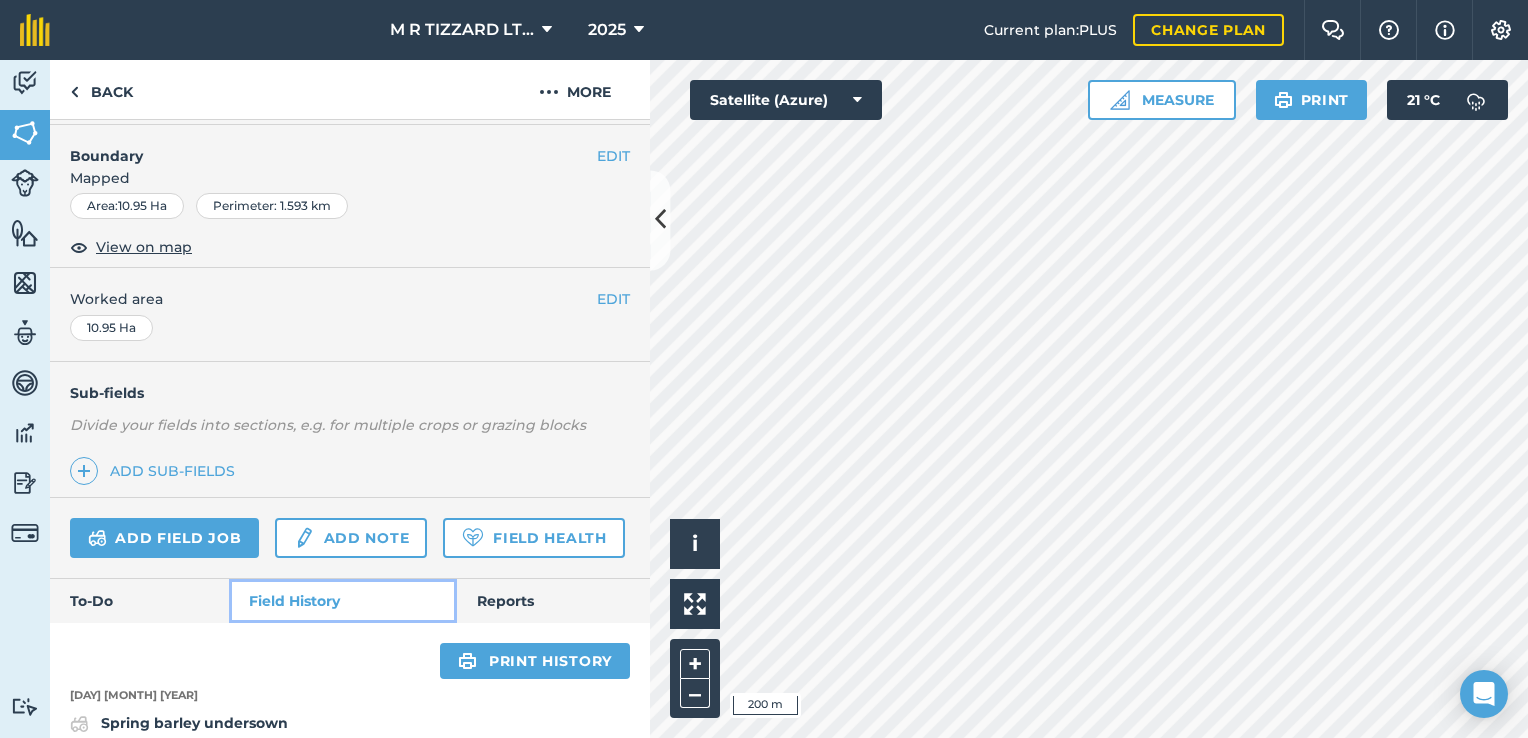 scroll, scrollTop: 748, scrollLeft: 0, axis: vertical 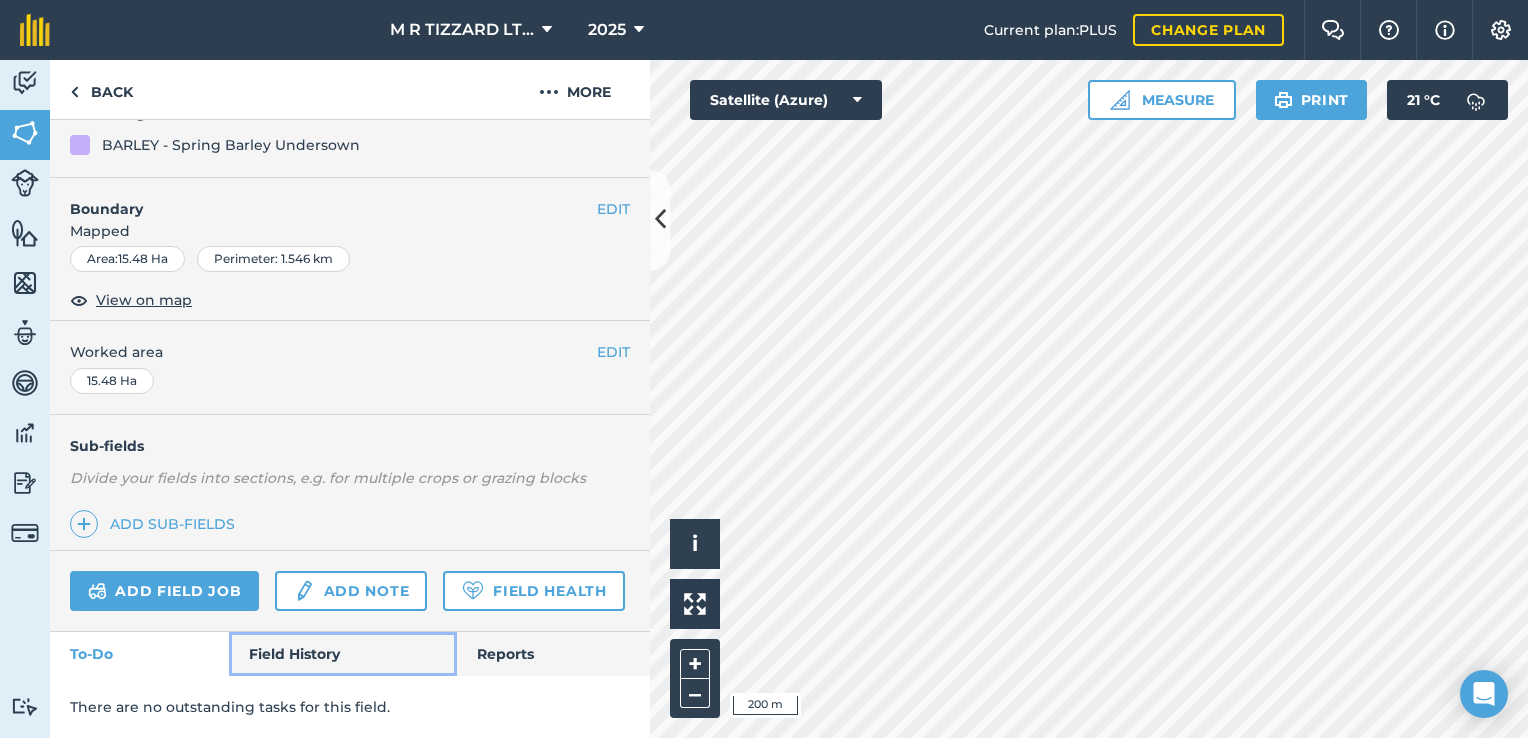 click on "Field History" at bounding box center [342, 654] 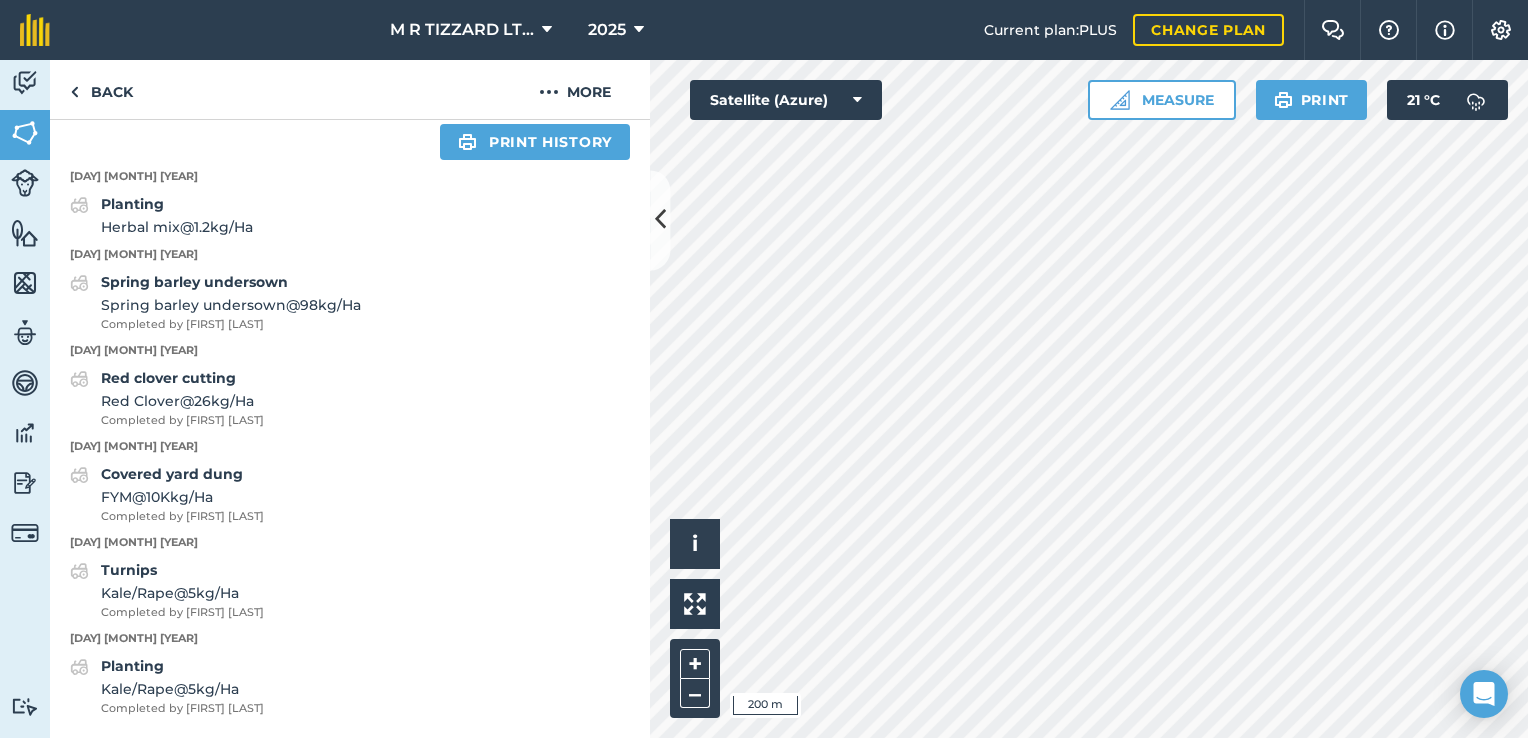 scroll, scrollTop: 827, scrollLeft: 0, axis: vertical 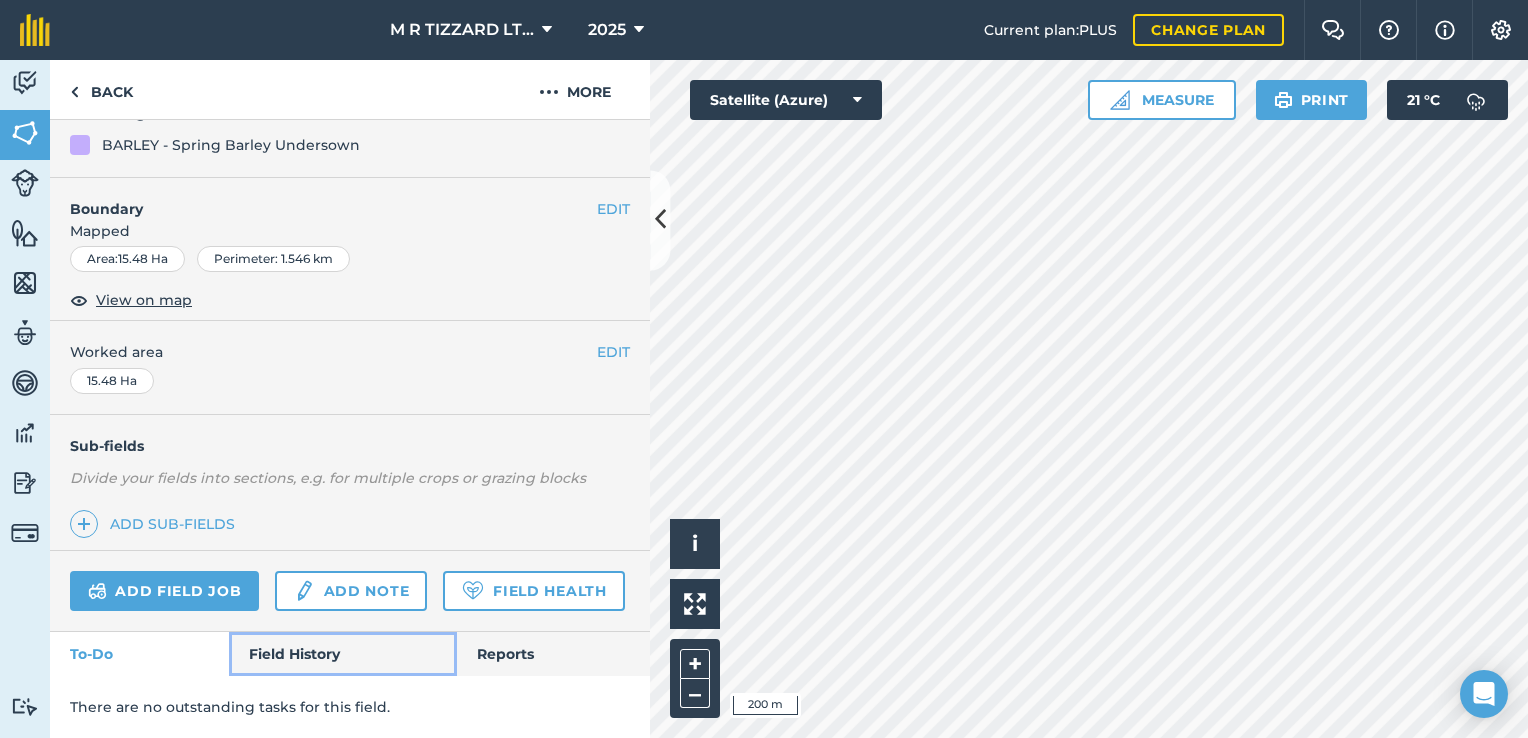 drag, startPoint x: 350, startPoint y: 634, endPoint x: 360, endPoint y: 619, distance: 18.027756 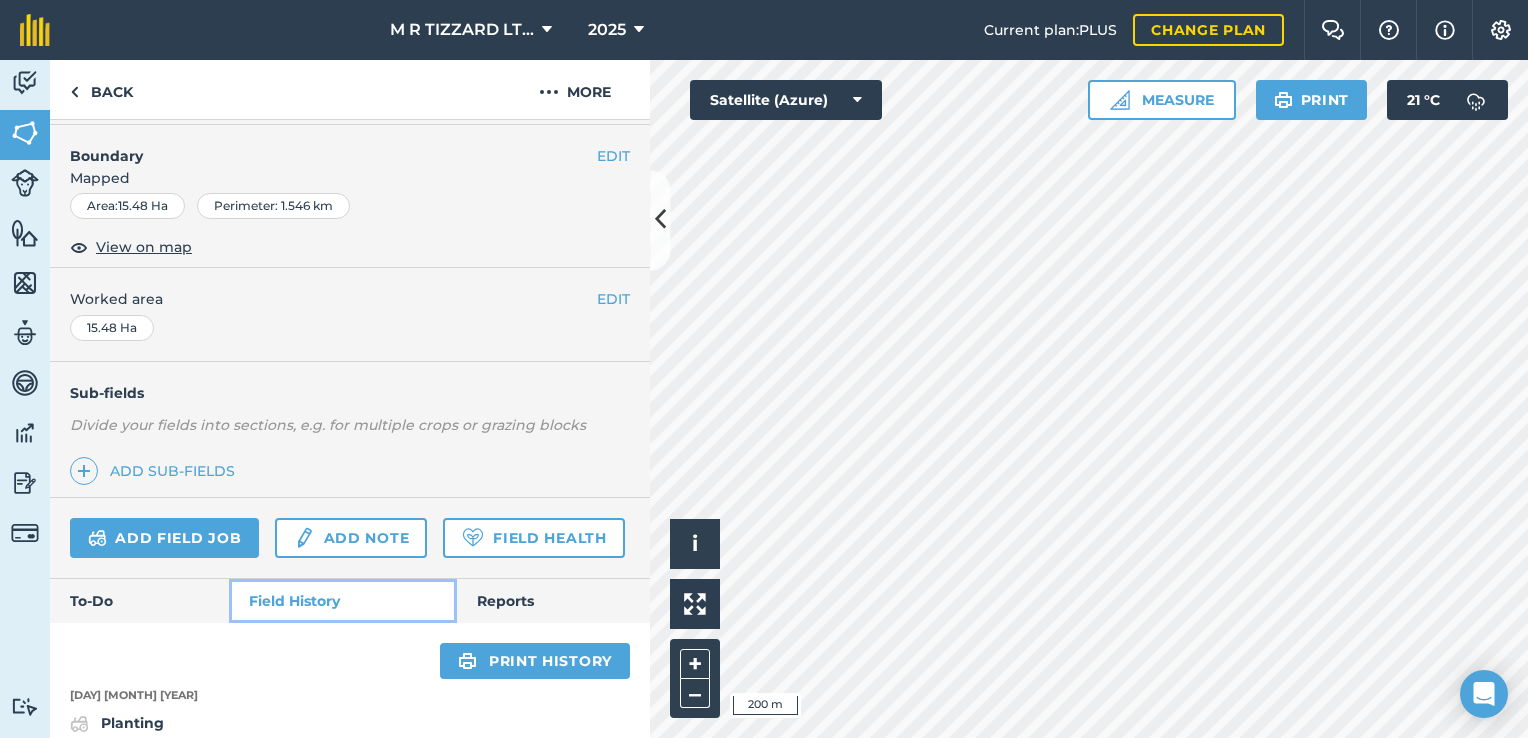 scroll, scrollTop: 827, scrollLeft: 0, axis: vertical 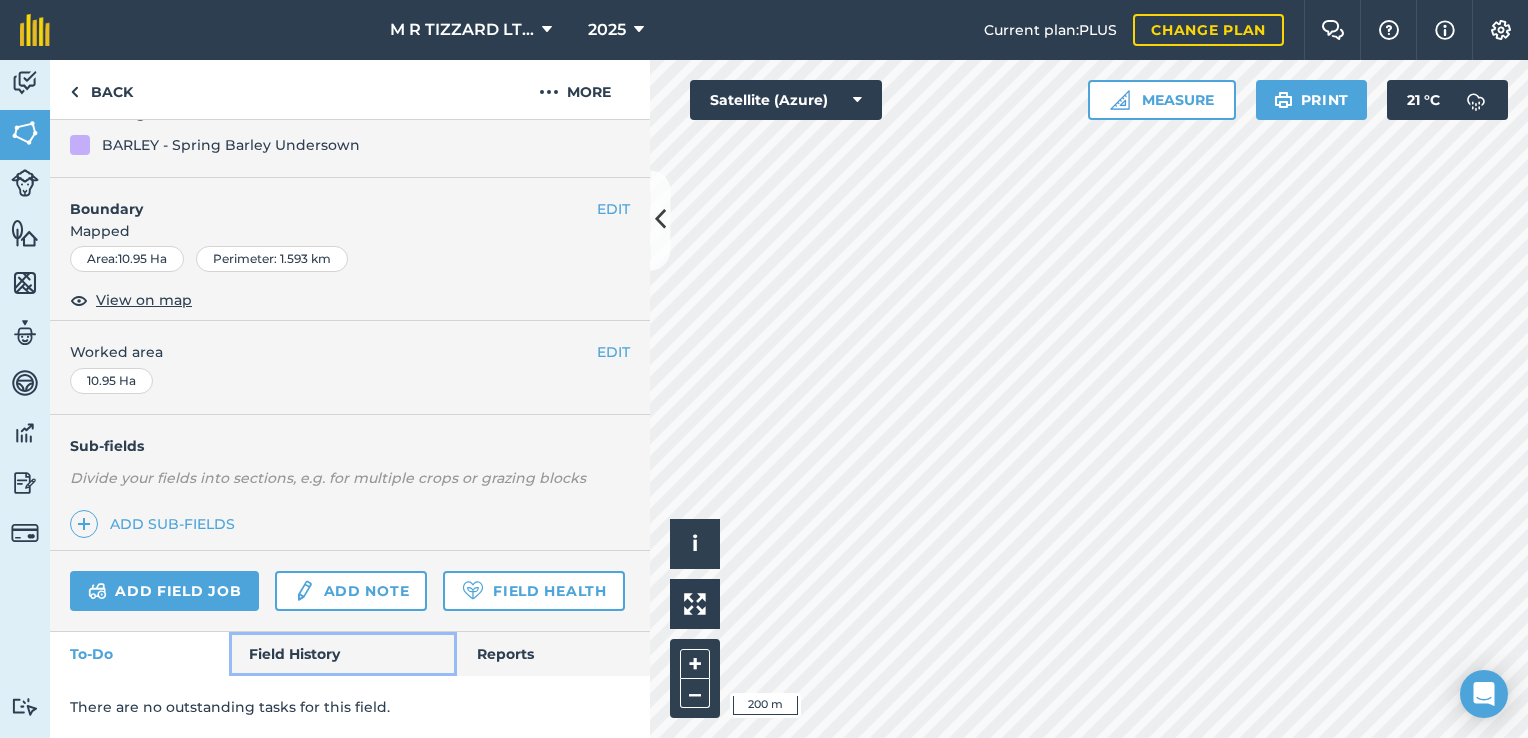 click on "Field History" at bounding box center (342, 654) 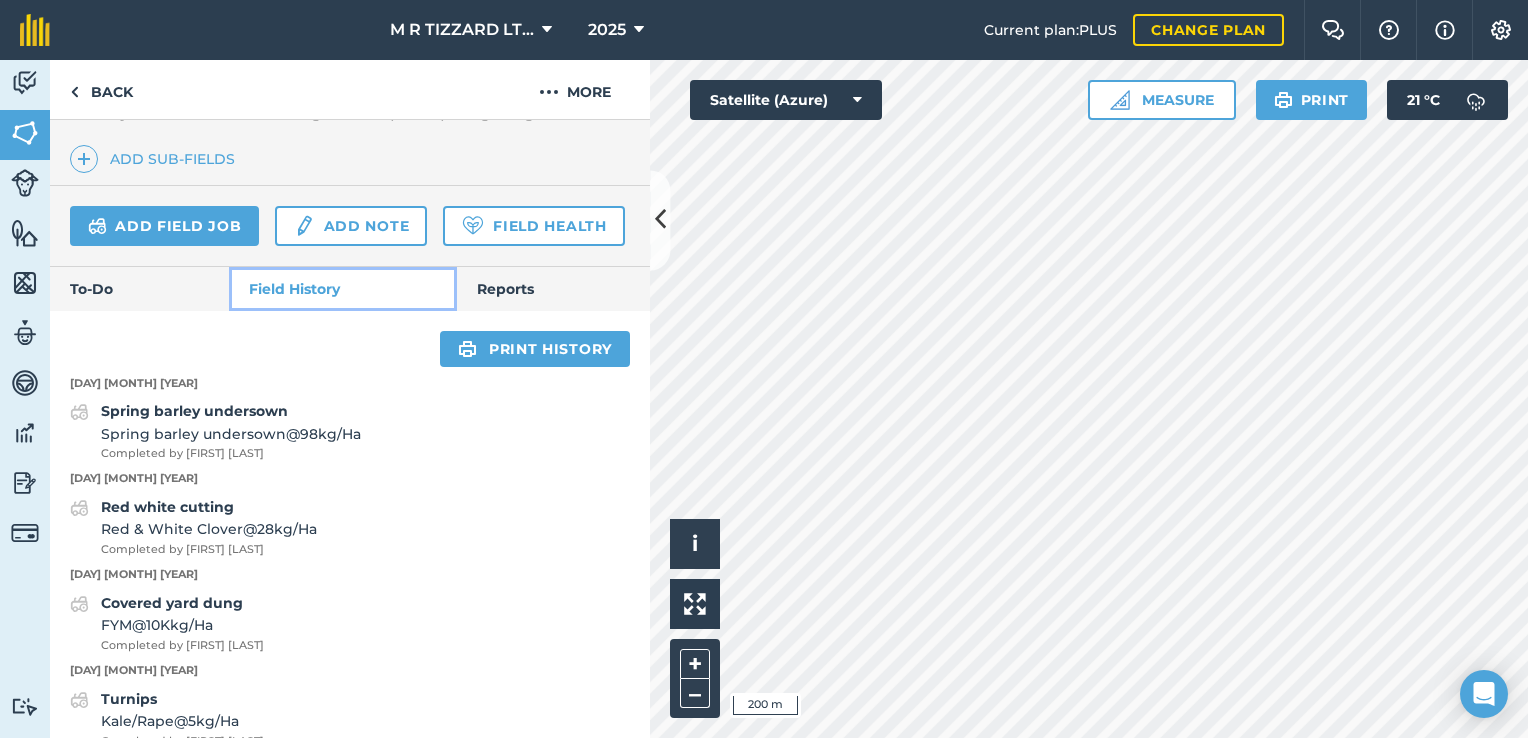 scroll, scrollTop: 748, scrollLeft: 0, axis: vertical 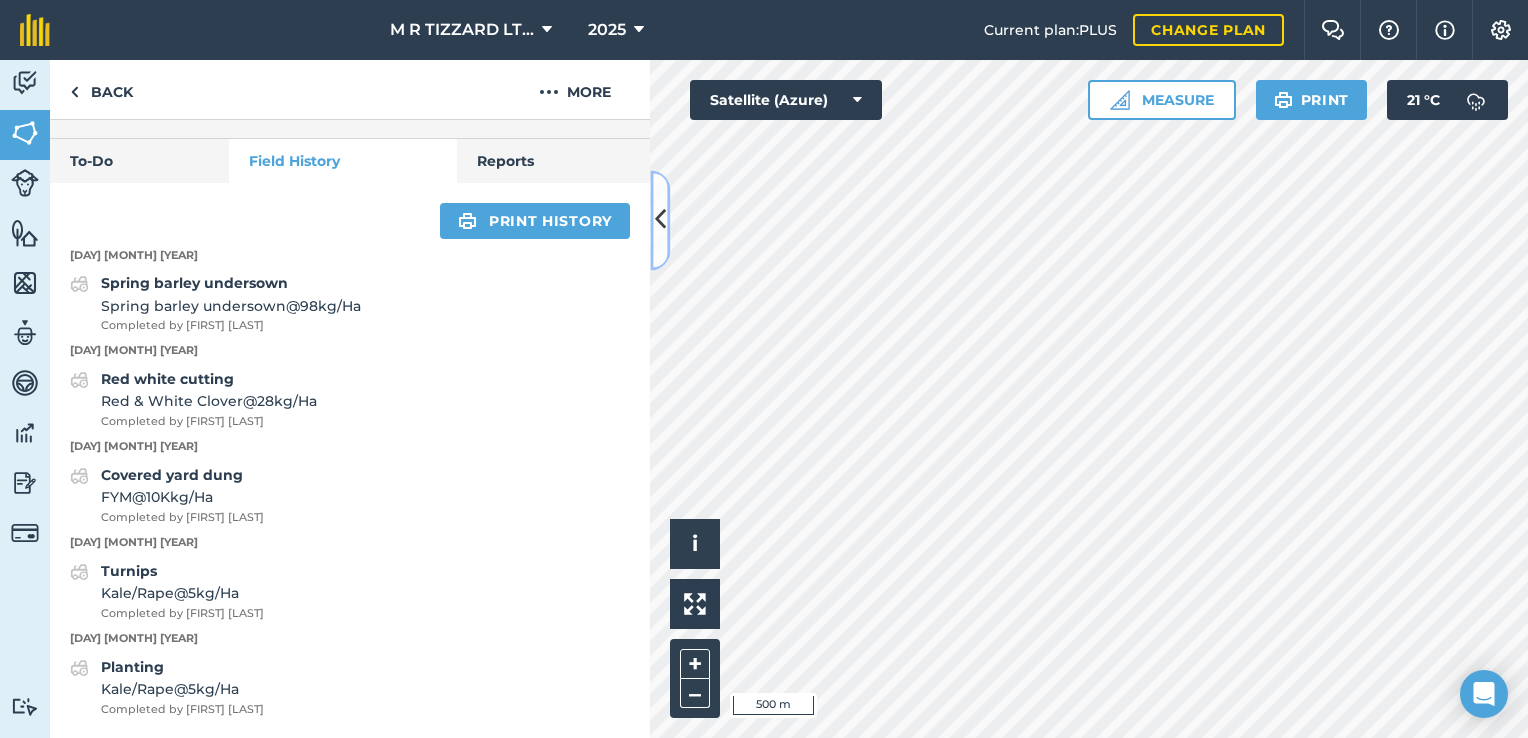 click at bounding box center [660, 220] 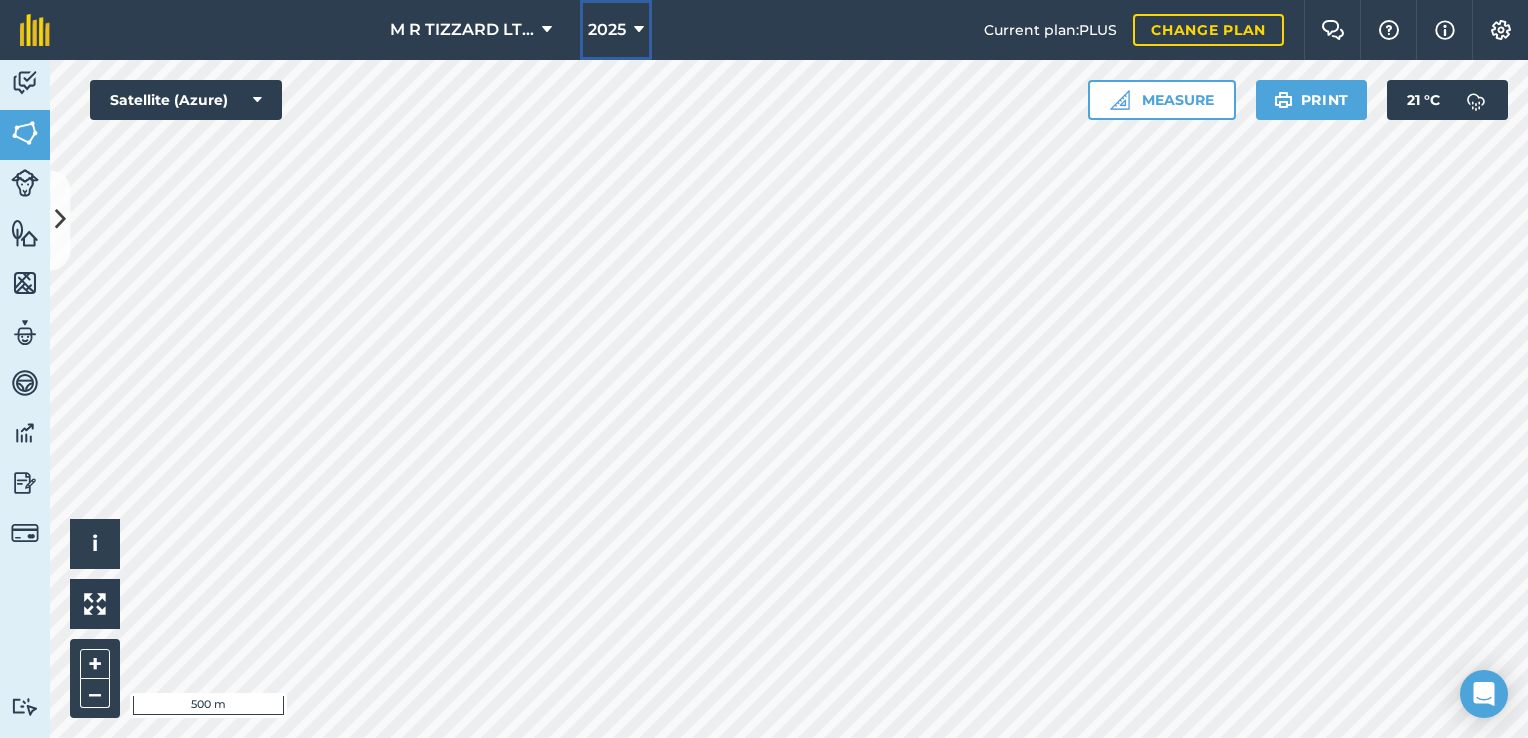 click on "2025" at bounding box center (607, 30) 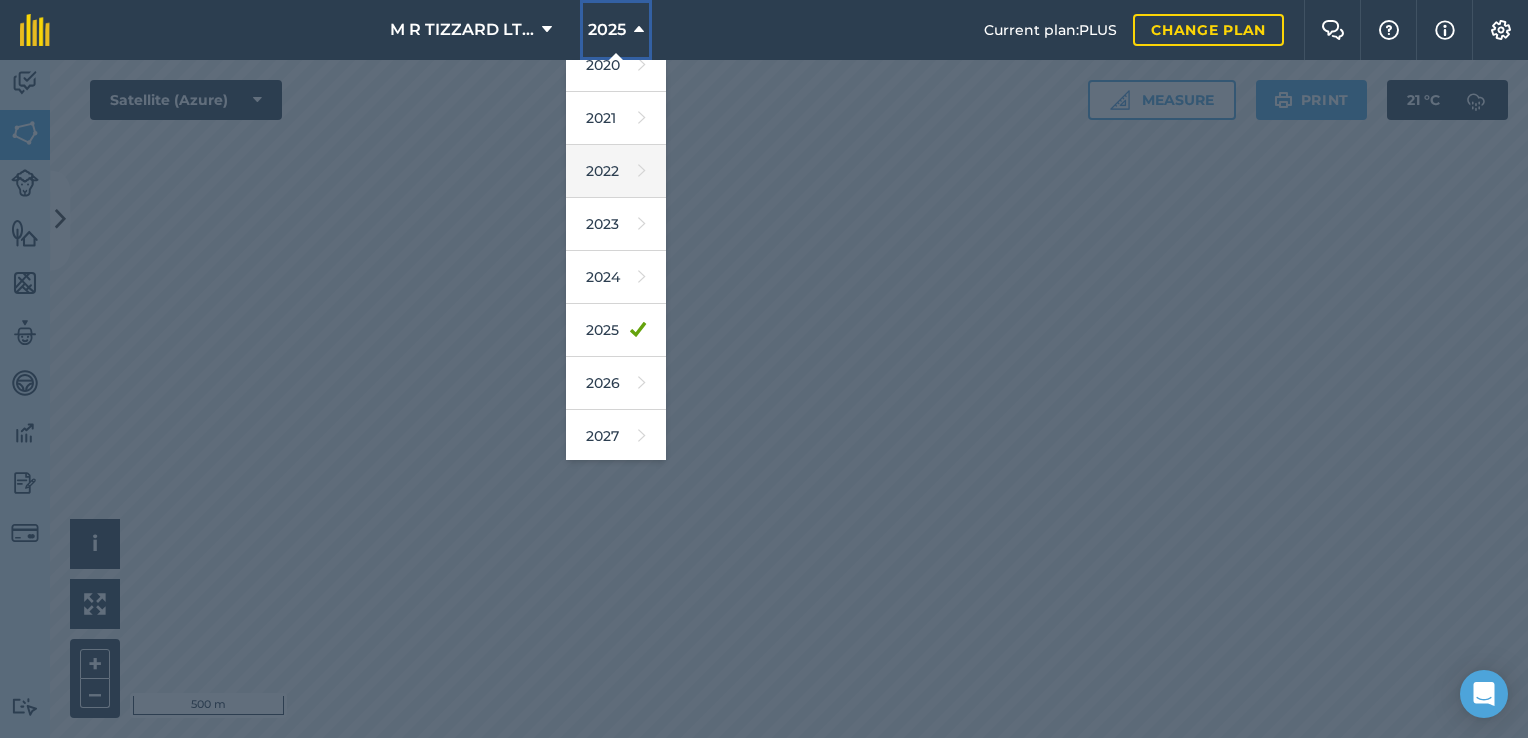 scroll, scrollTop: 180, scrollLeft: 0, axis: vertical 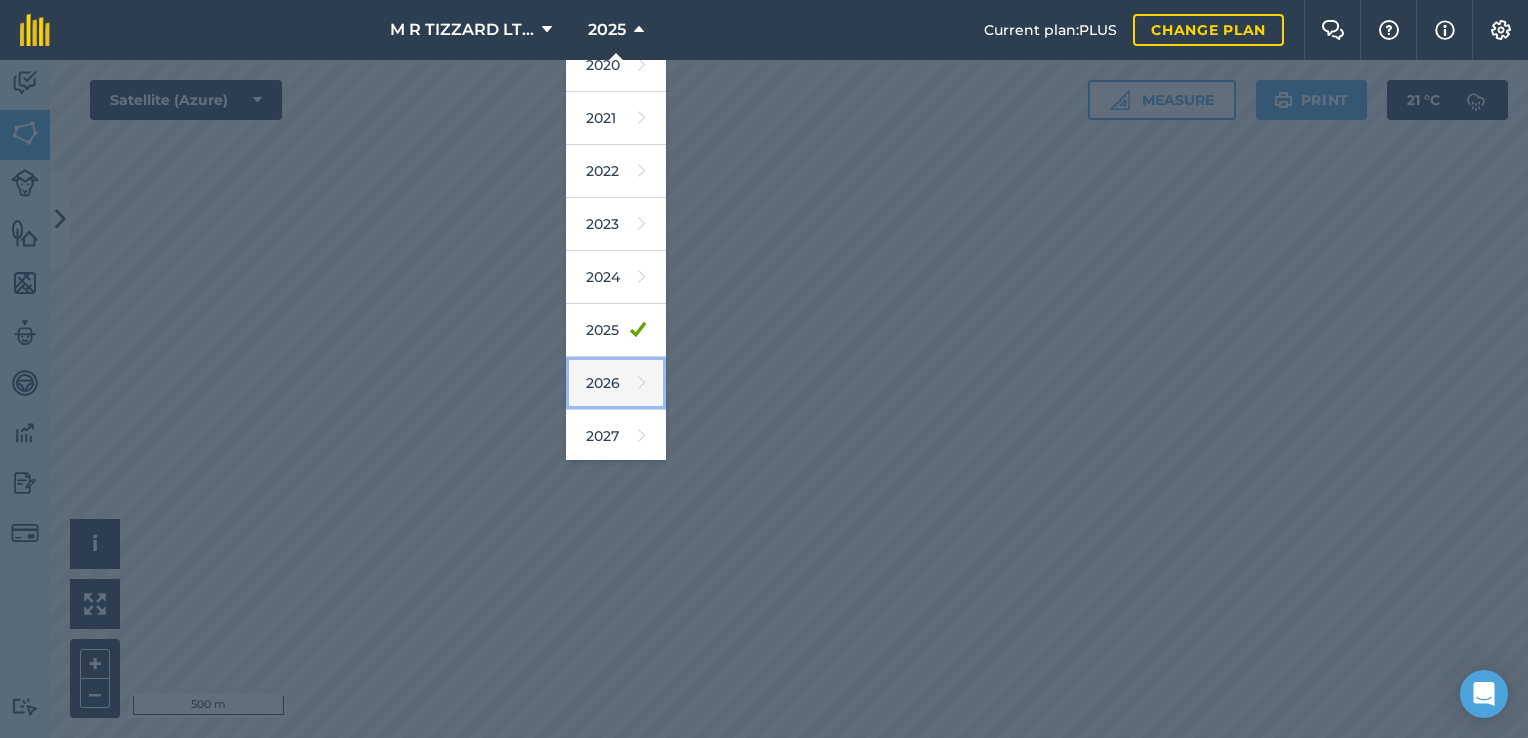 click at bounding box center [642, 383] 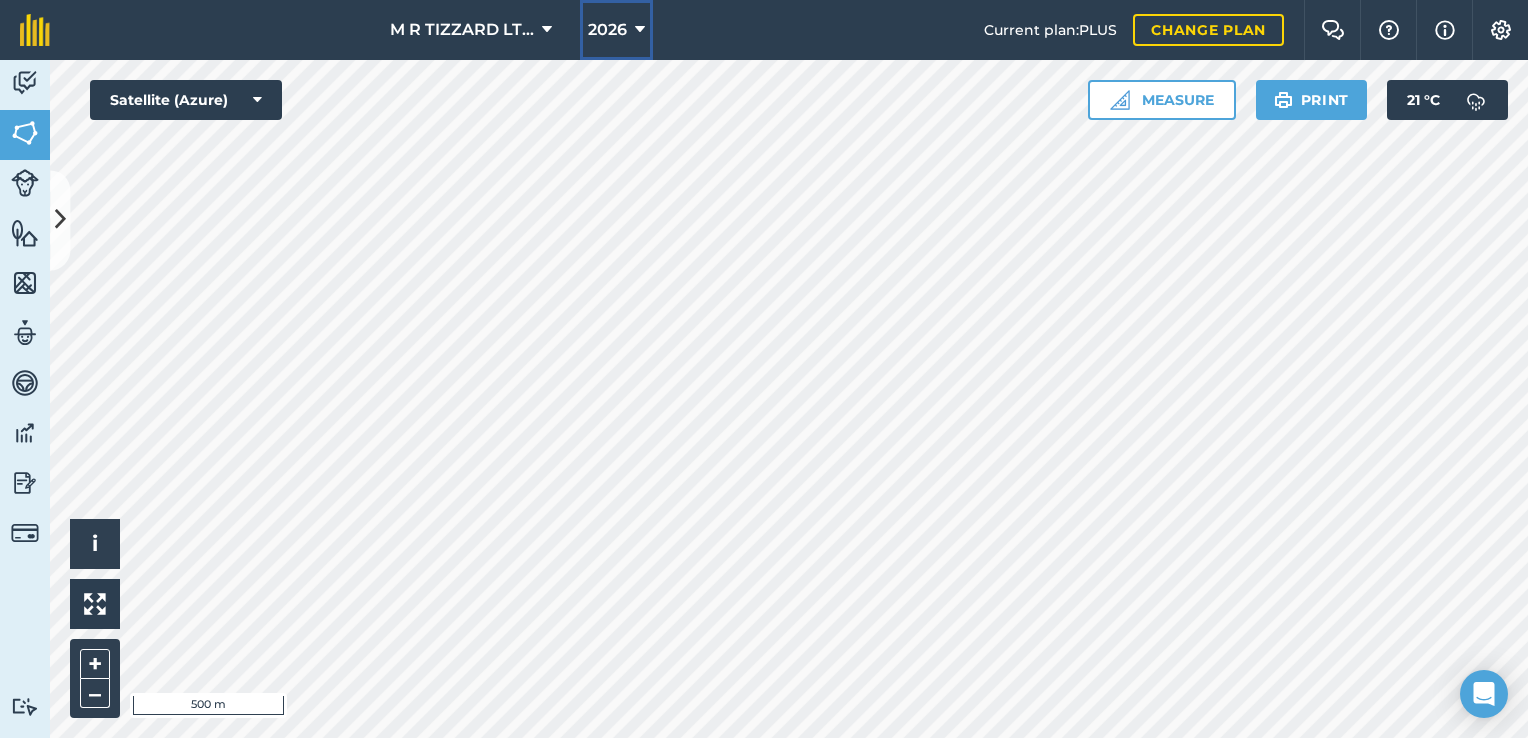 click on "2026" at bounding box center [607, 30] 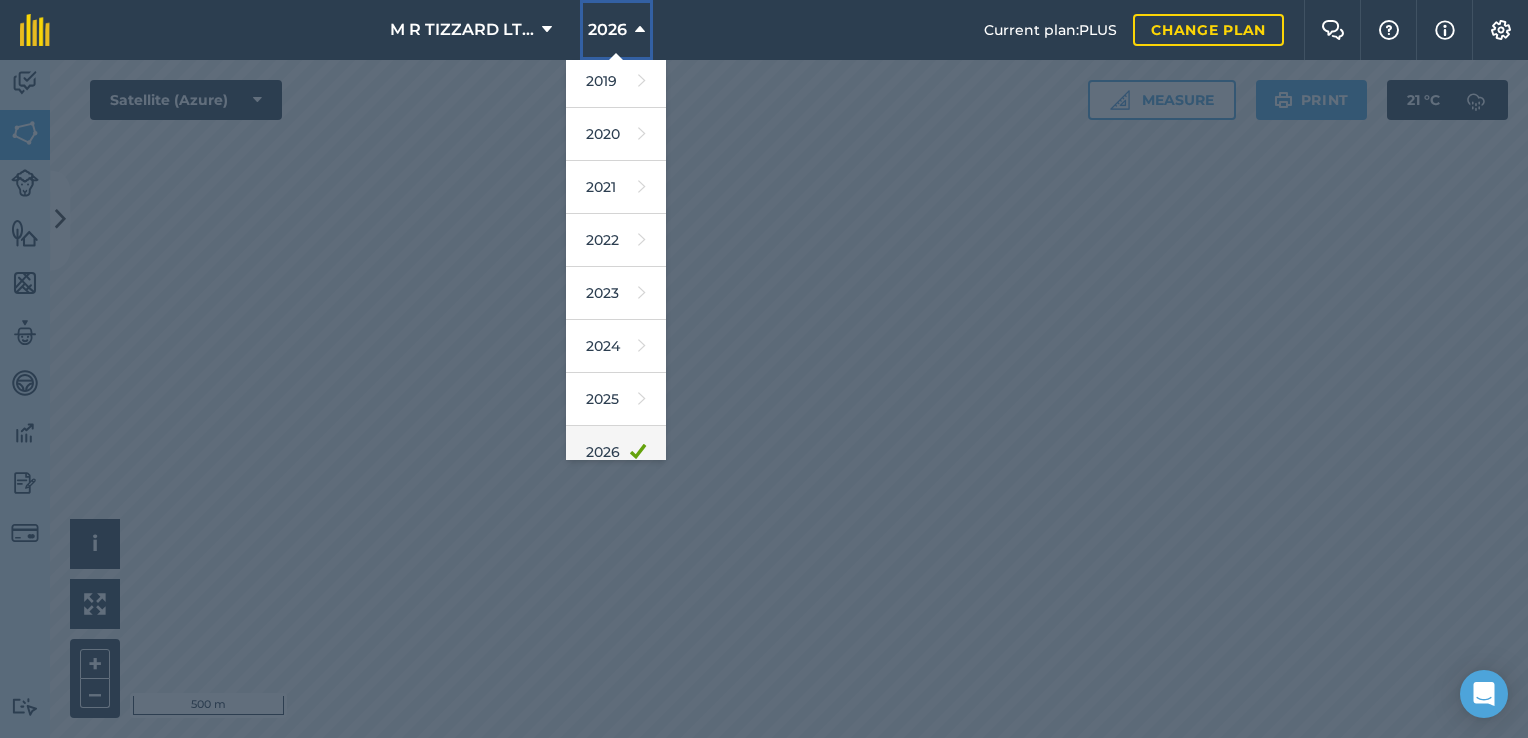 scroll, scrollTop: 166, scrollLeft: 0, axis: vertical 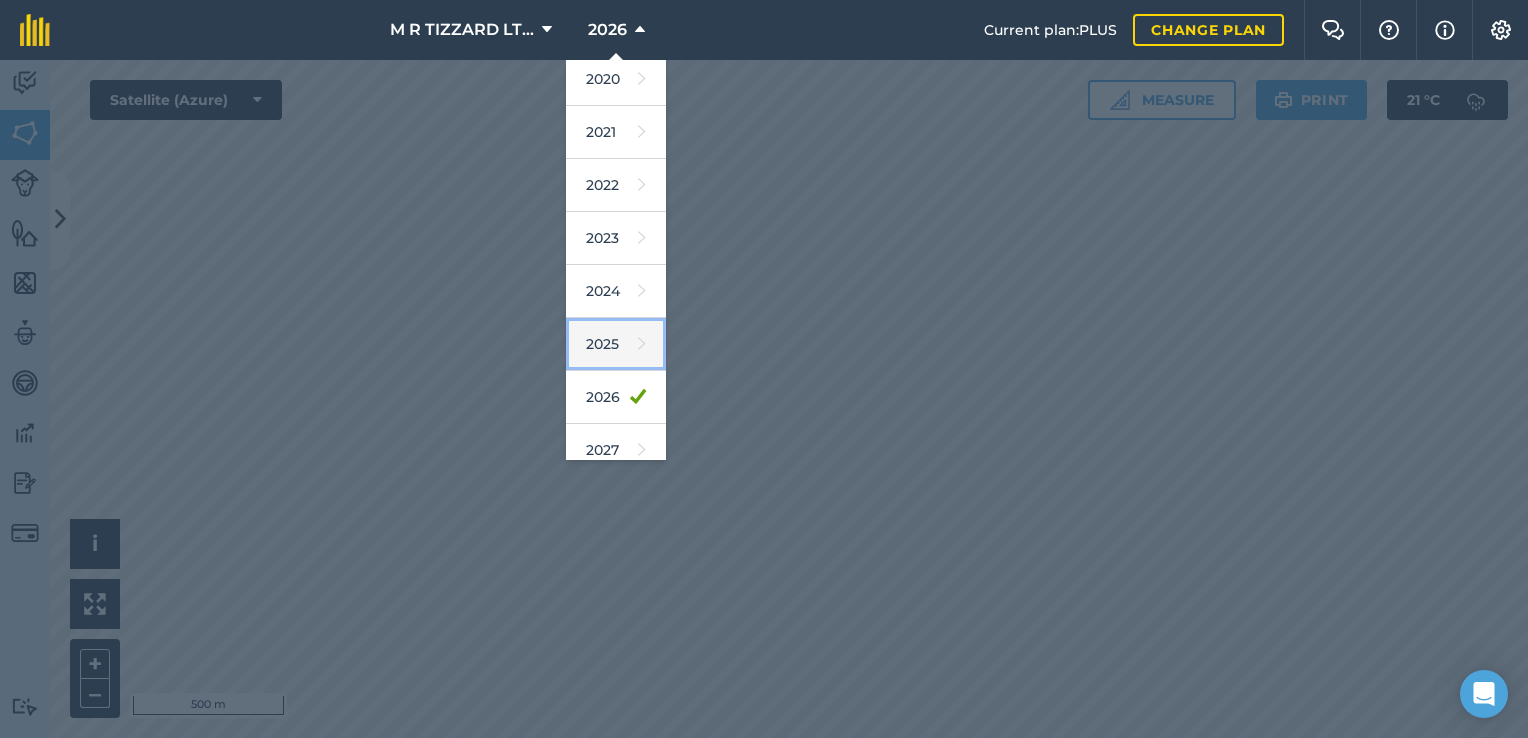 click on "2025" at bounding box center [616, 344] 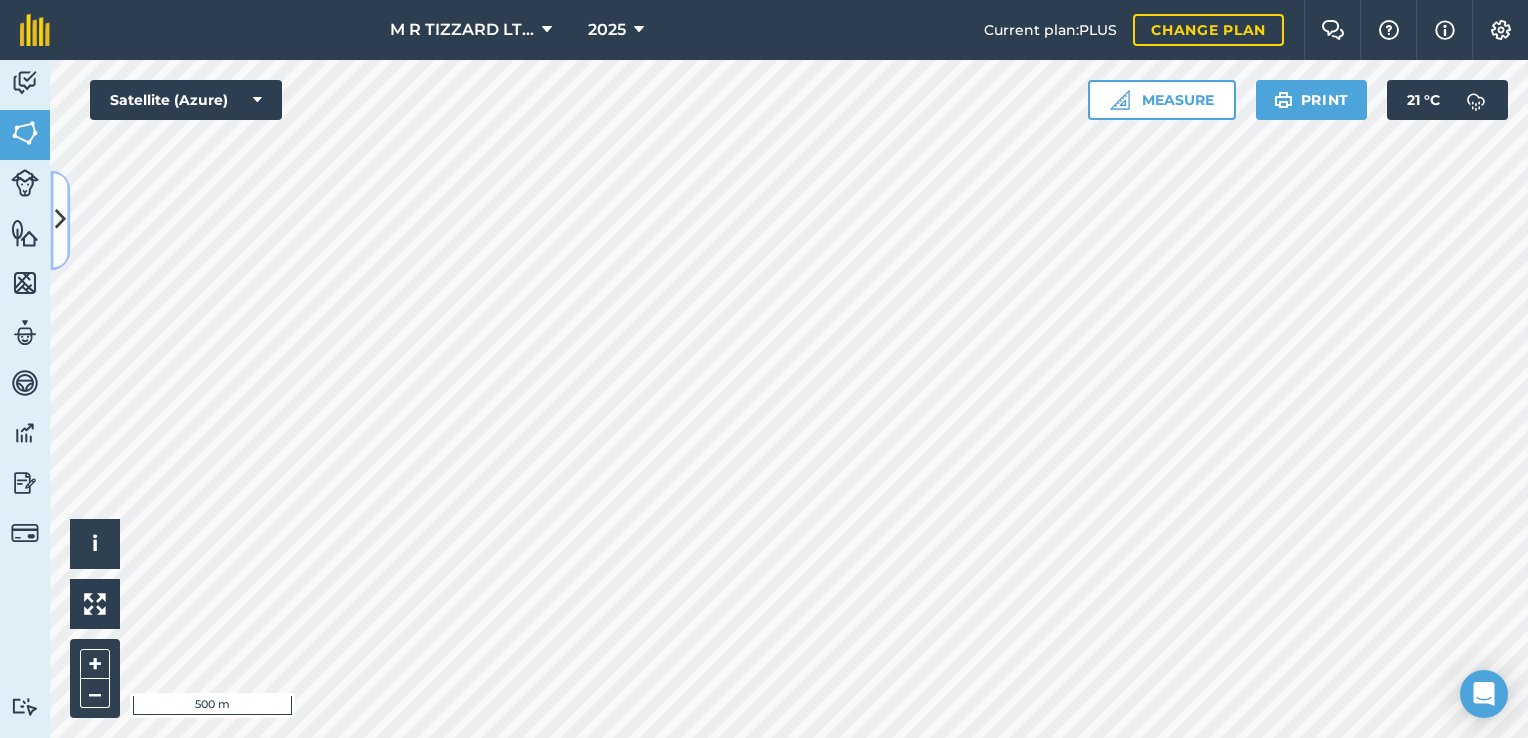 click at bounding box center [60, 220] 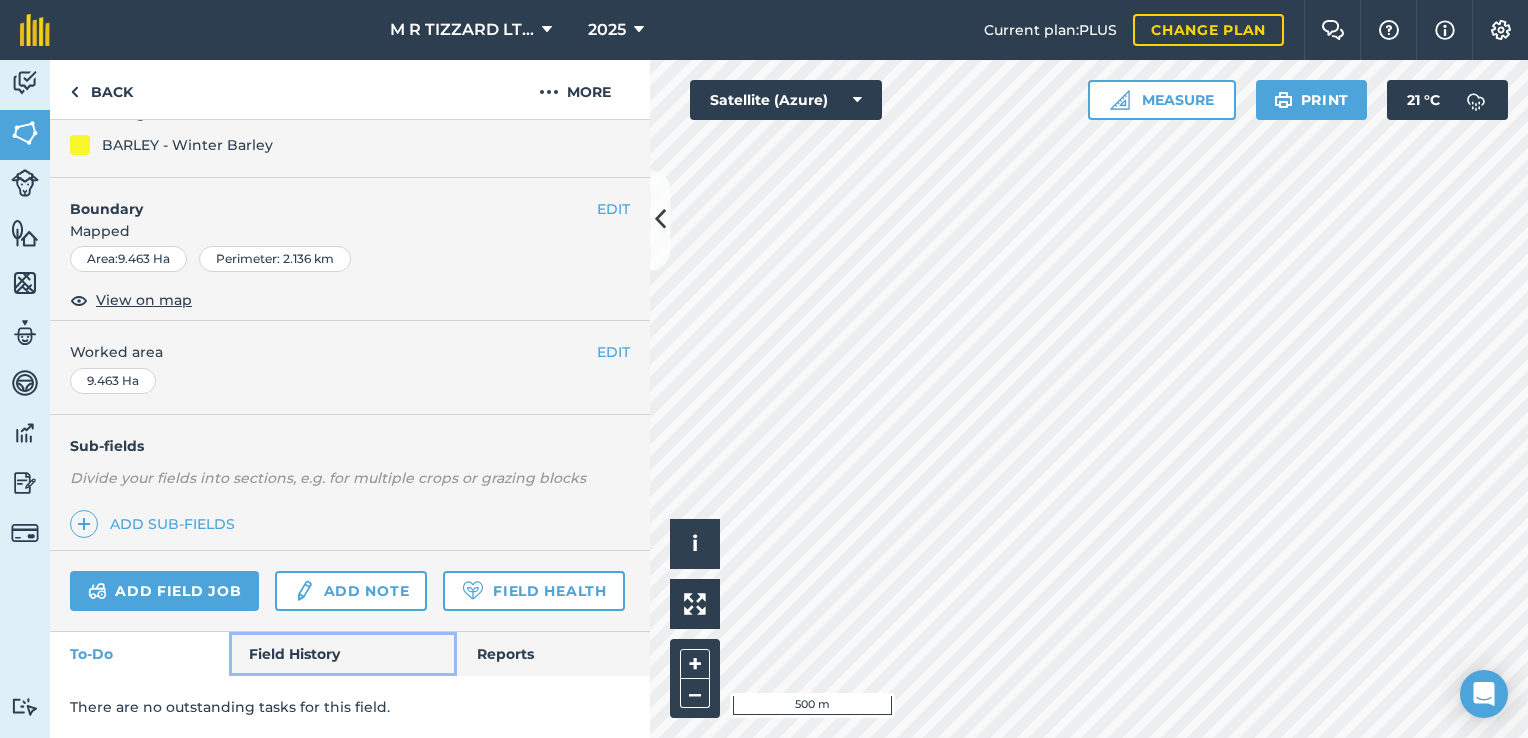 click on "Field History" at bounding box center (342, 654) 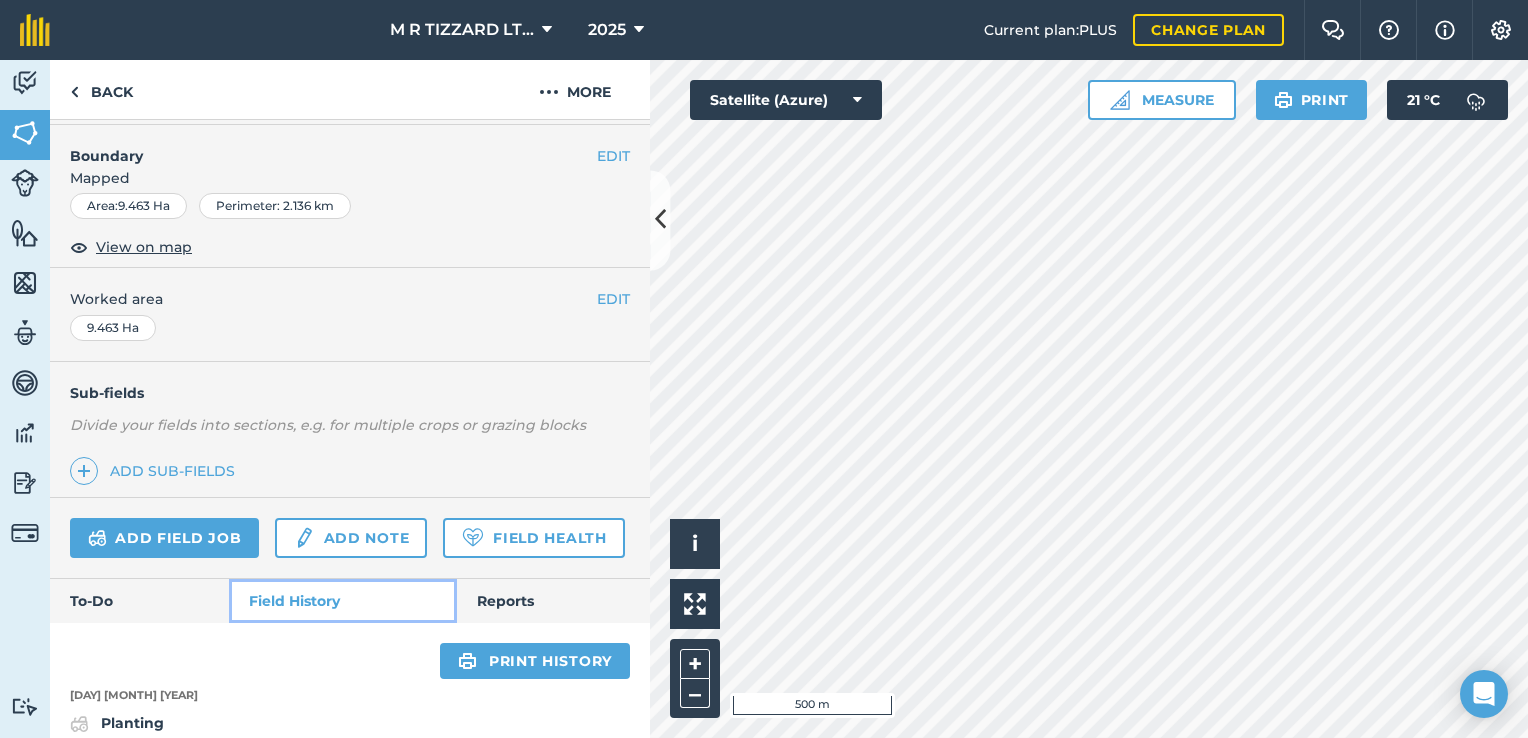 scroll, scrollTop: 731, scrollLeft: 0, axis: vertical 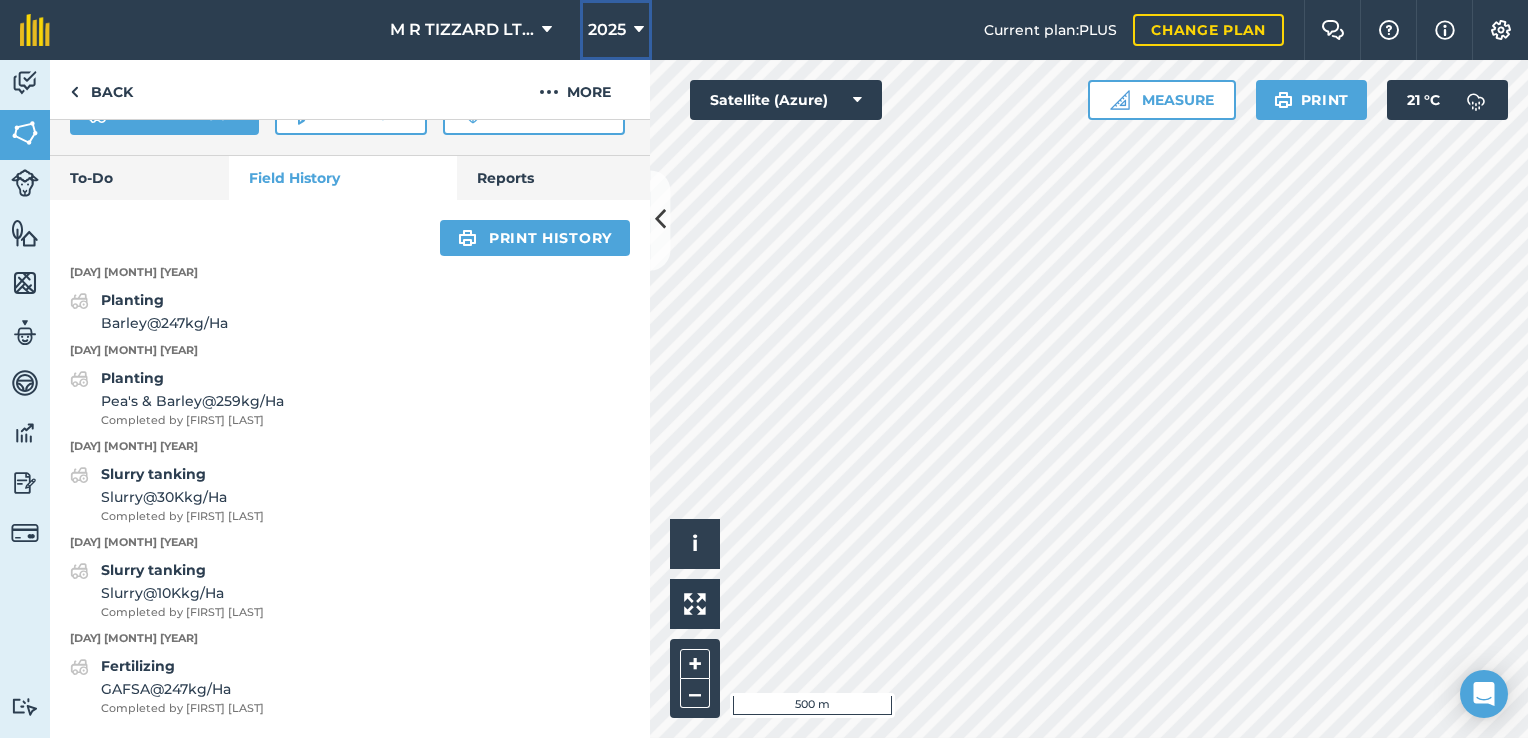 click at bounding box center [639, 30] 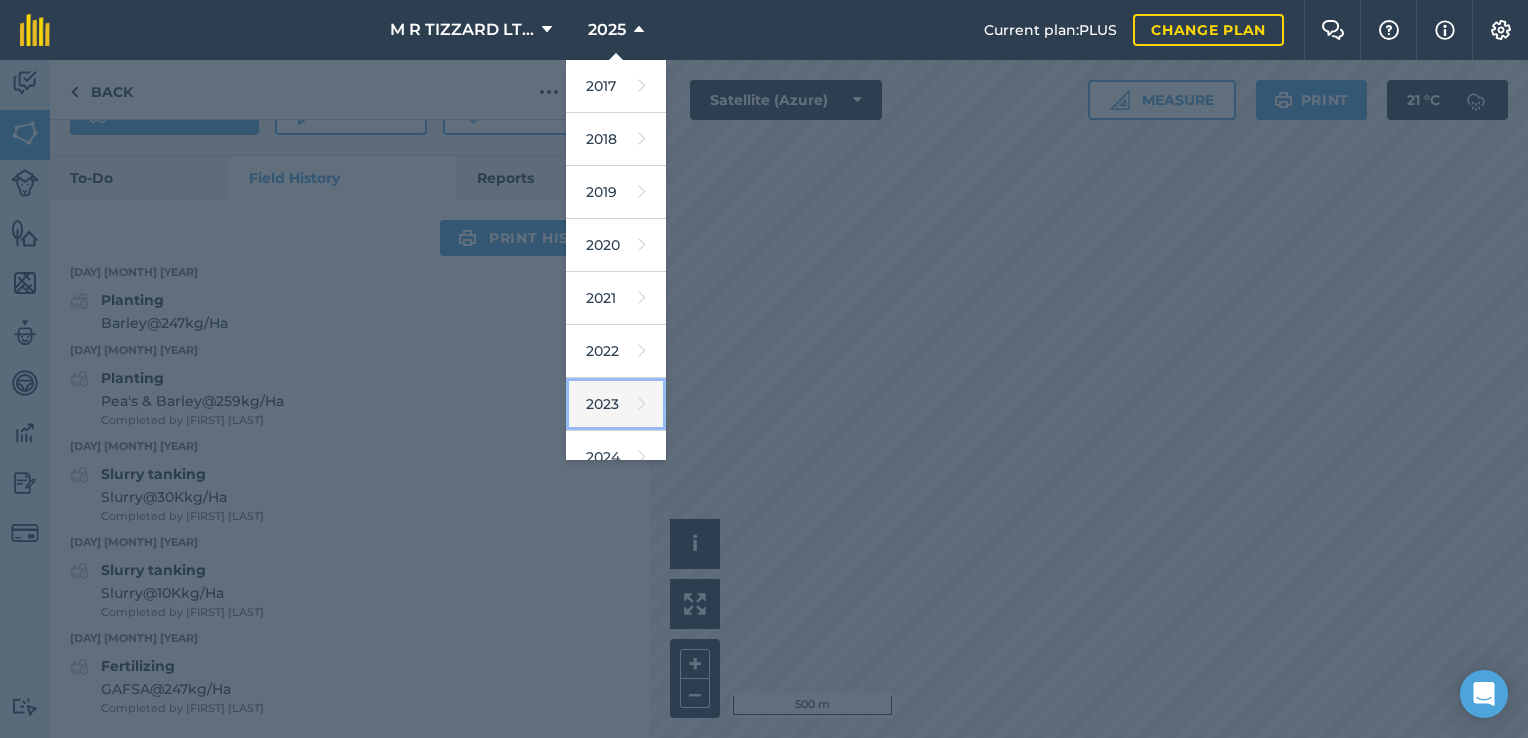 click on "2023" at bounding box center [616, 404] 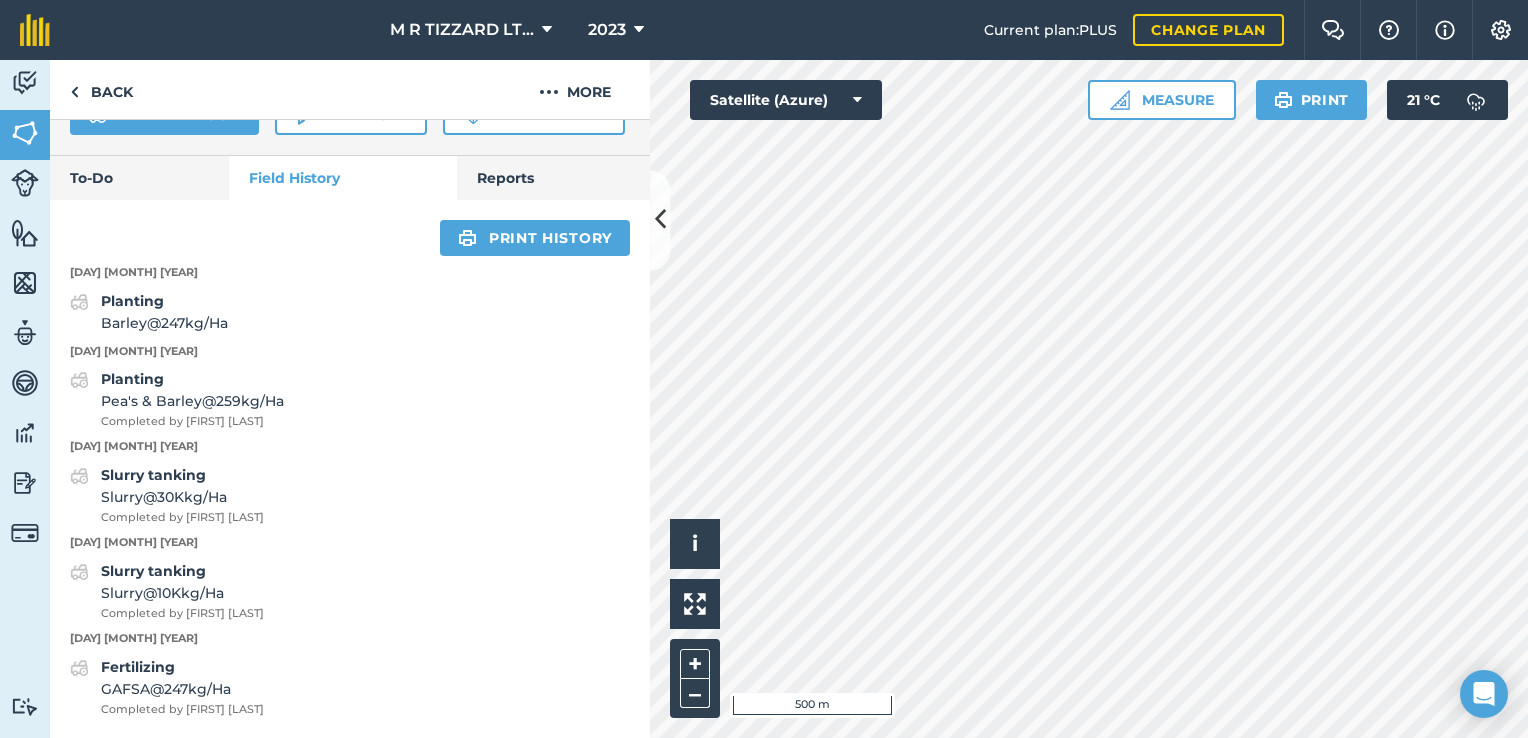 scroll, scrollTop: 728, scrollLeft: 0, axis: vertical 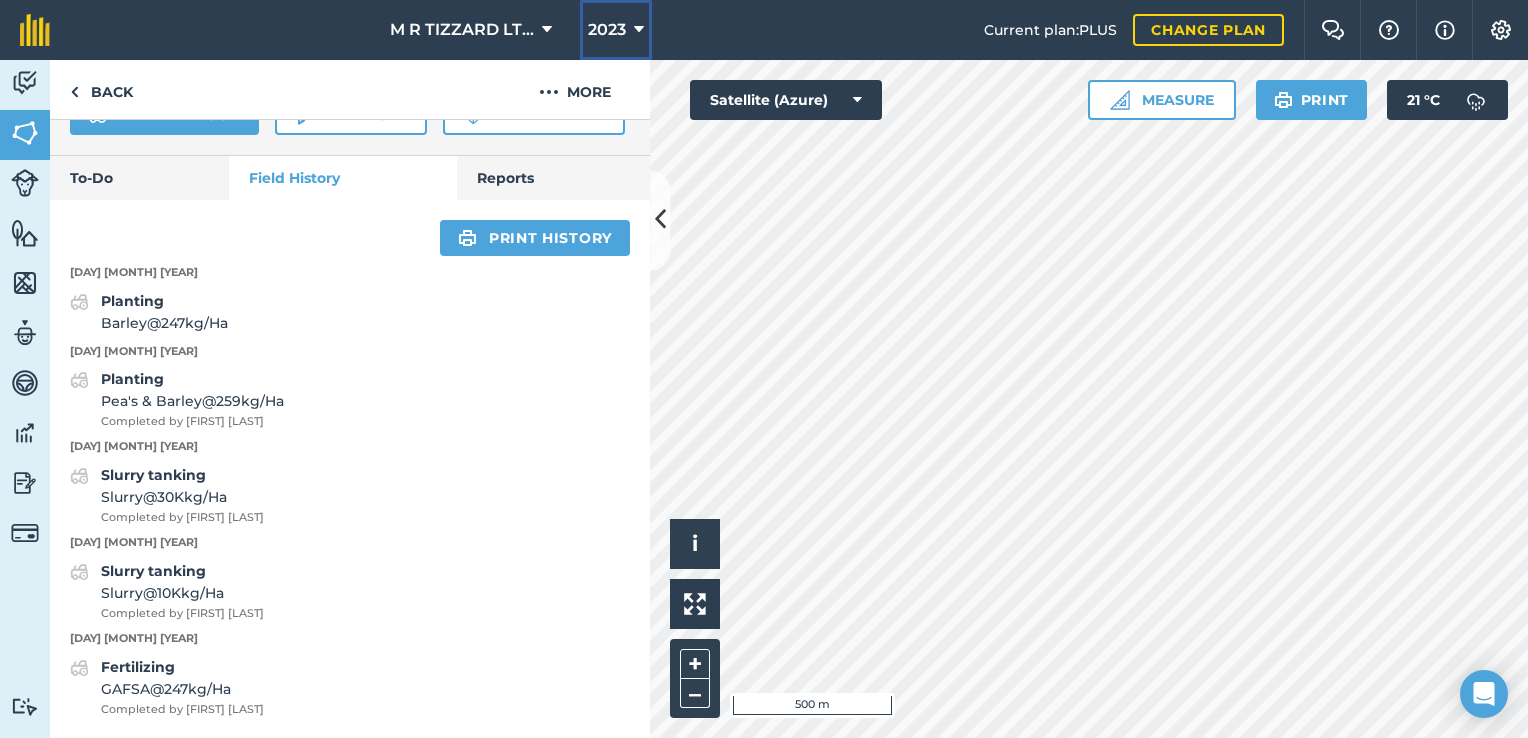 click on "2023" at bounding box center [607, 30] 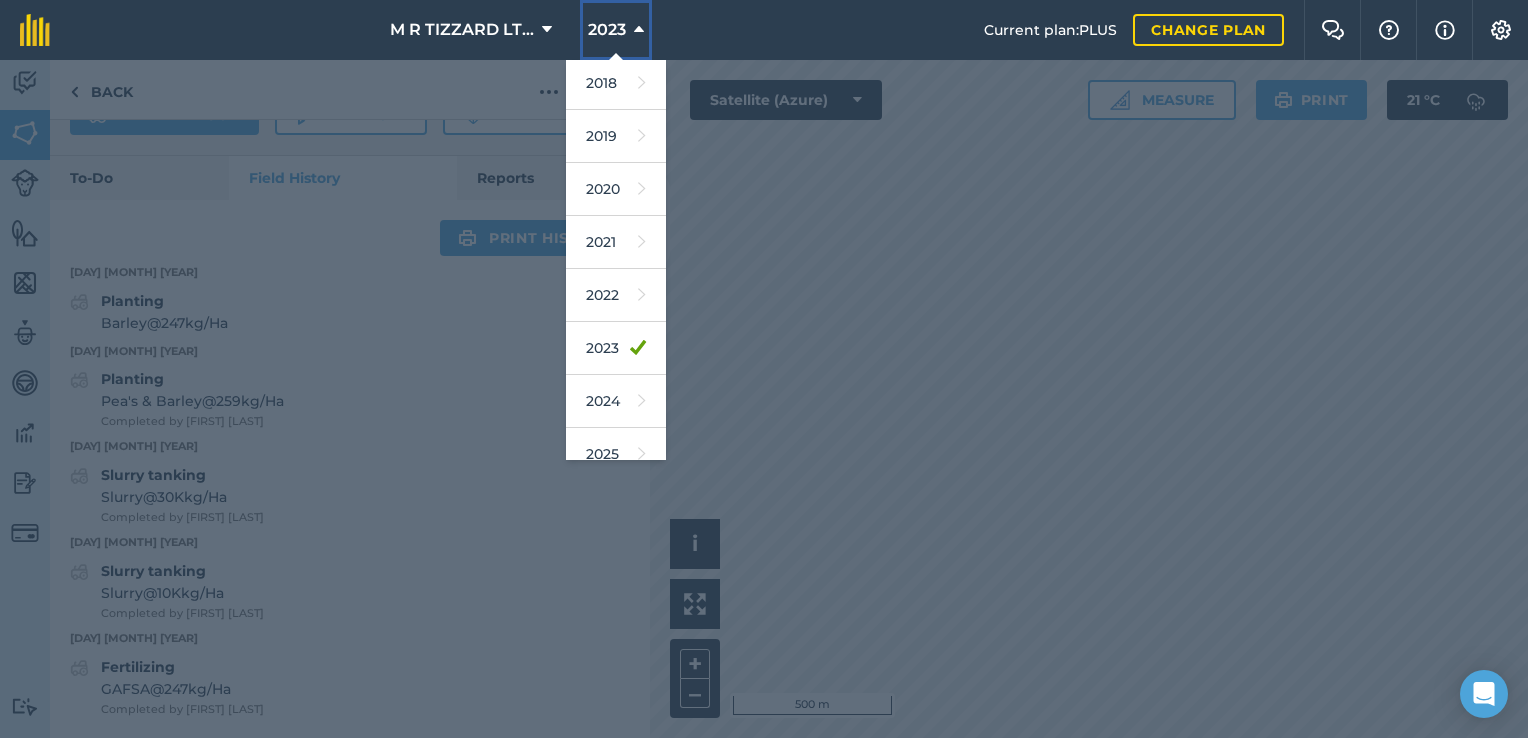 scroll, scrollTop: 166, scrollLeft: 0, axis: vertical 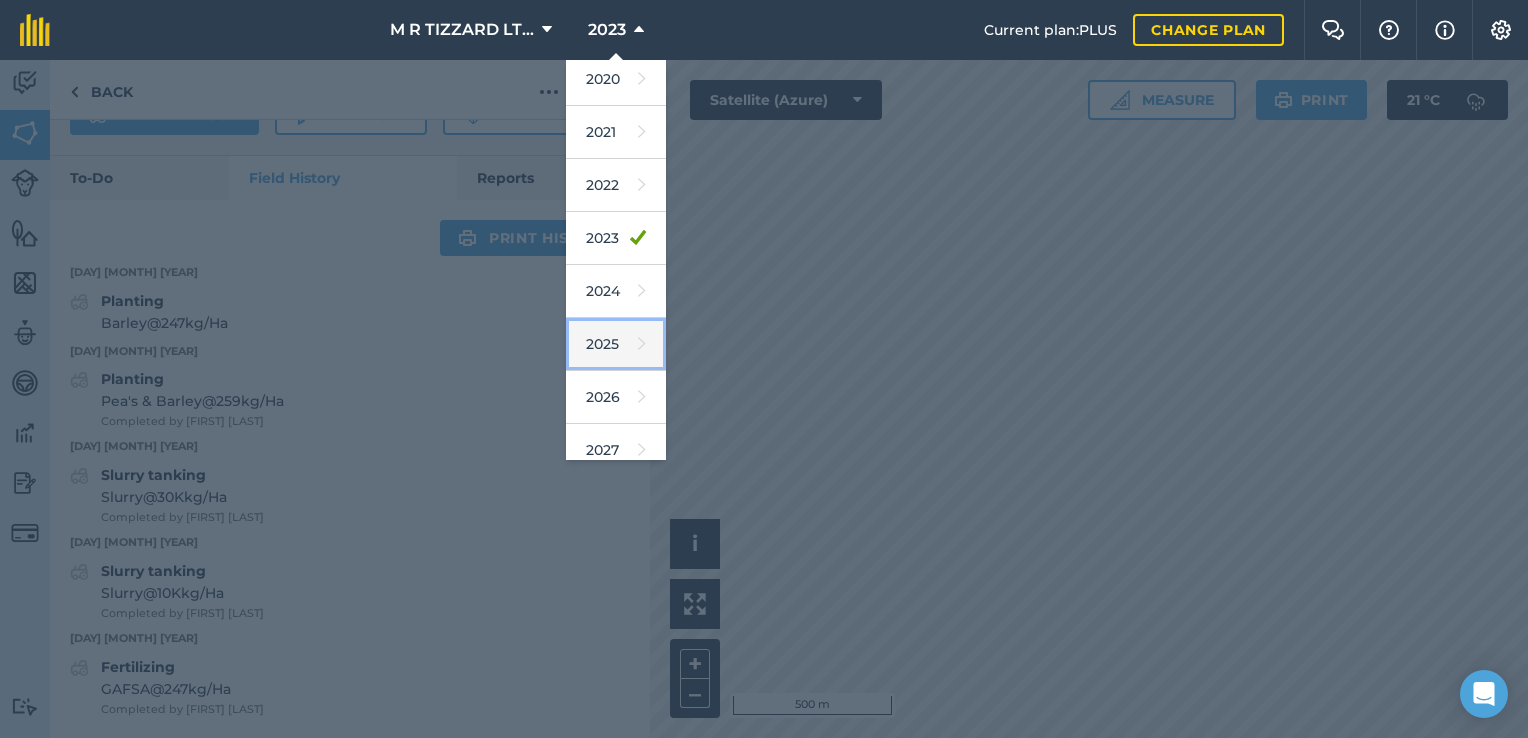 click on "2025" at bounding box center [616, 344] 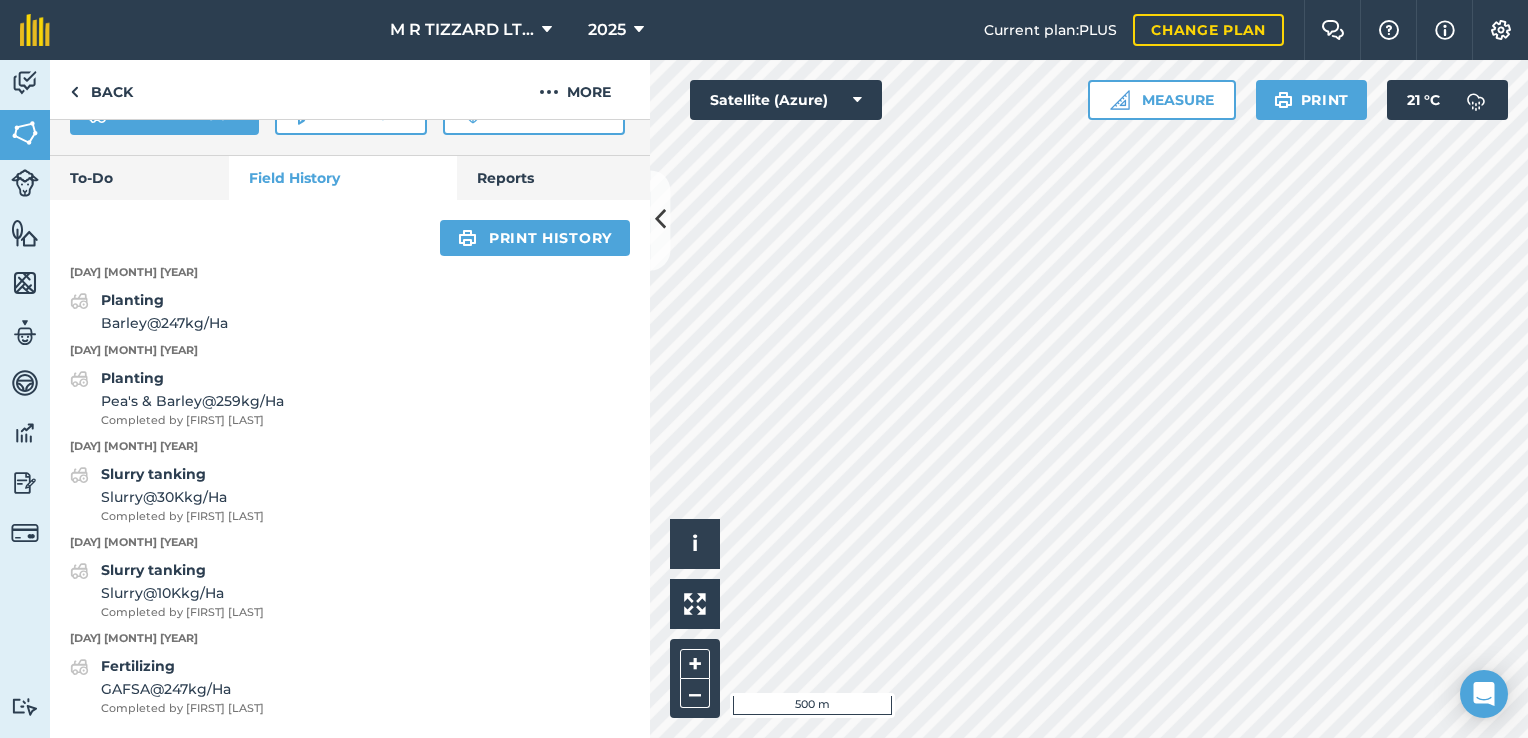 scroll, scrollTop: 731, scrollLeft: 0, axis: vertical 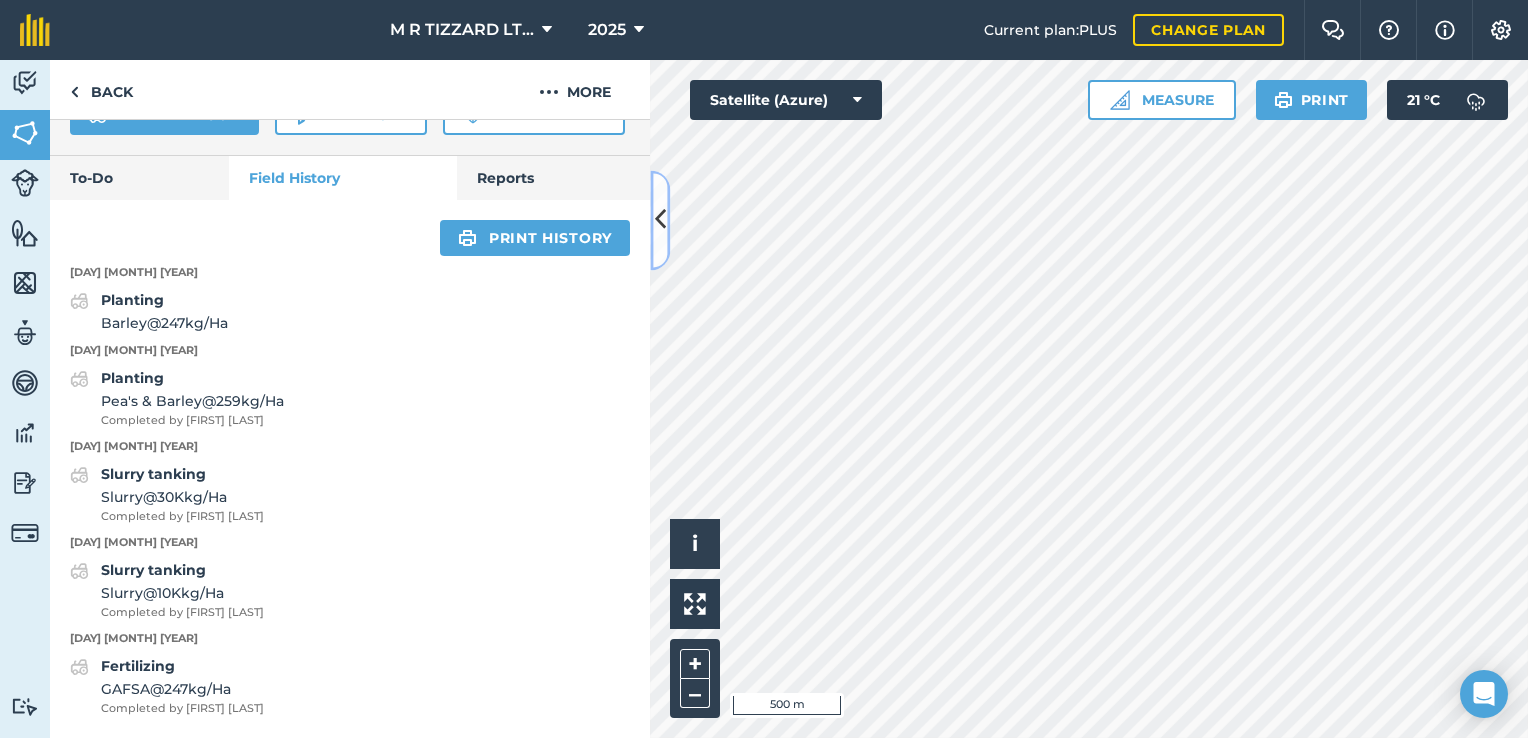 click at bounding box center [660, 220] 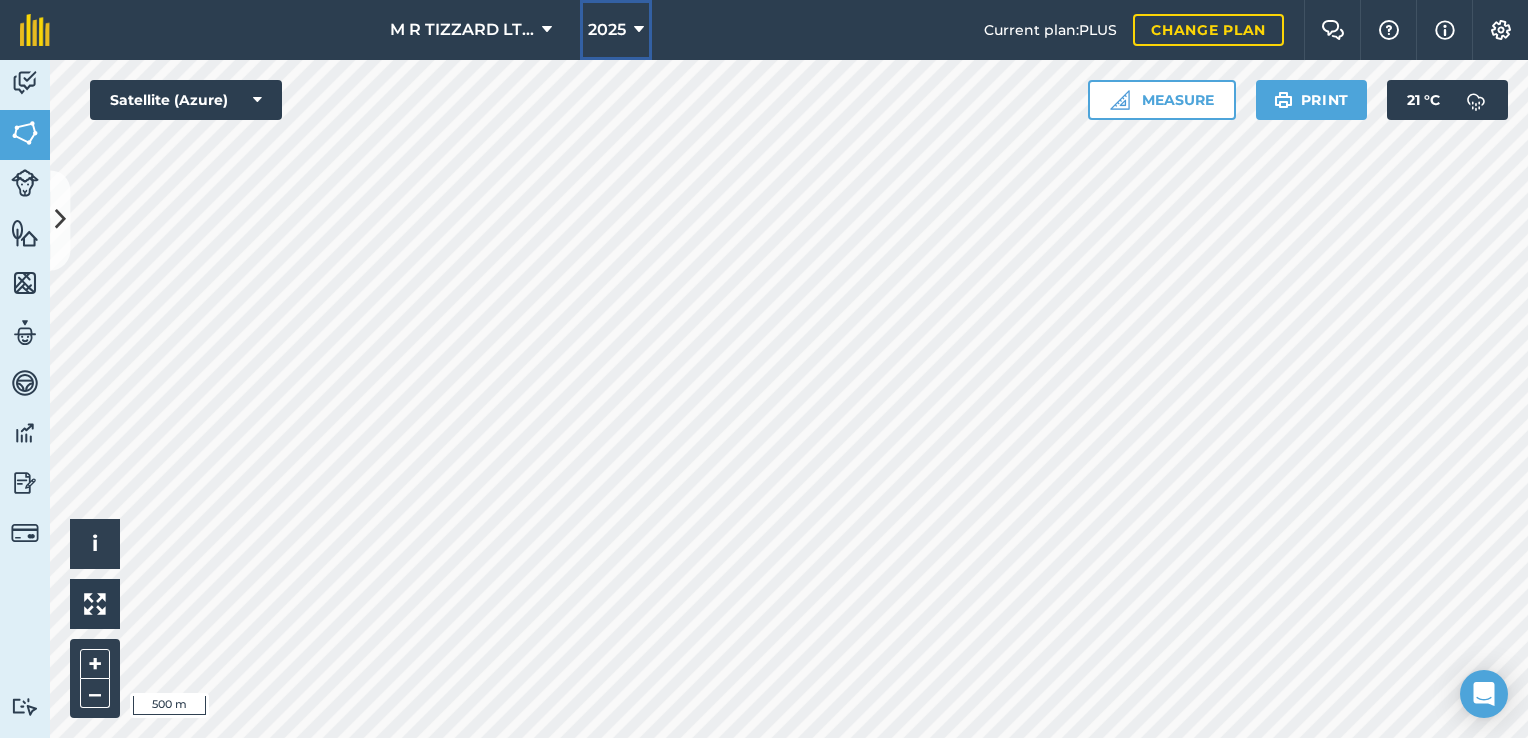 click at bounding box center (639, 30) 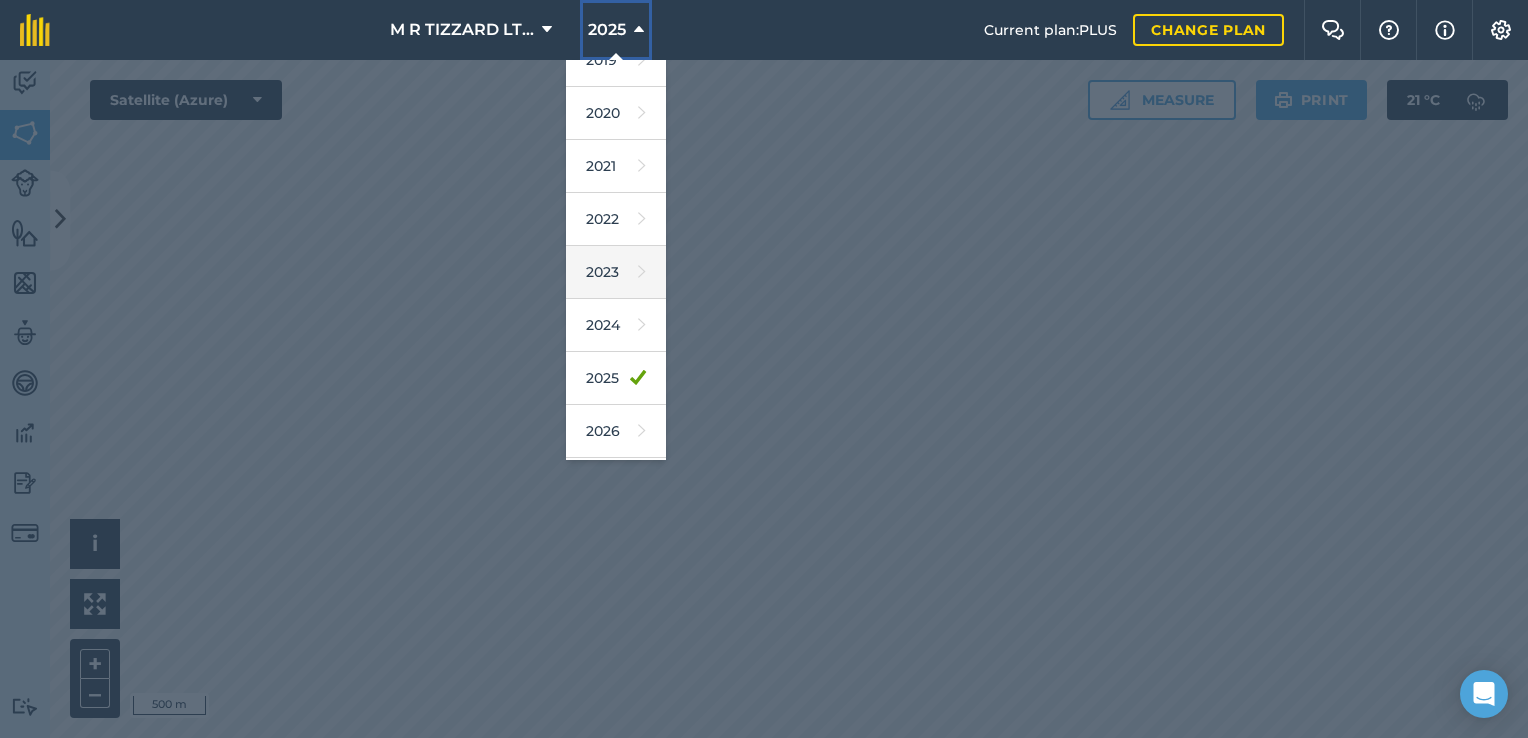 scroll, scrollTop: 166, scrollLeft: 0, axis: vertical 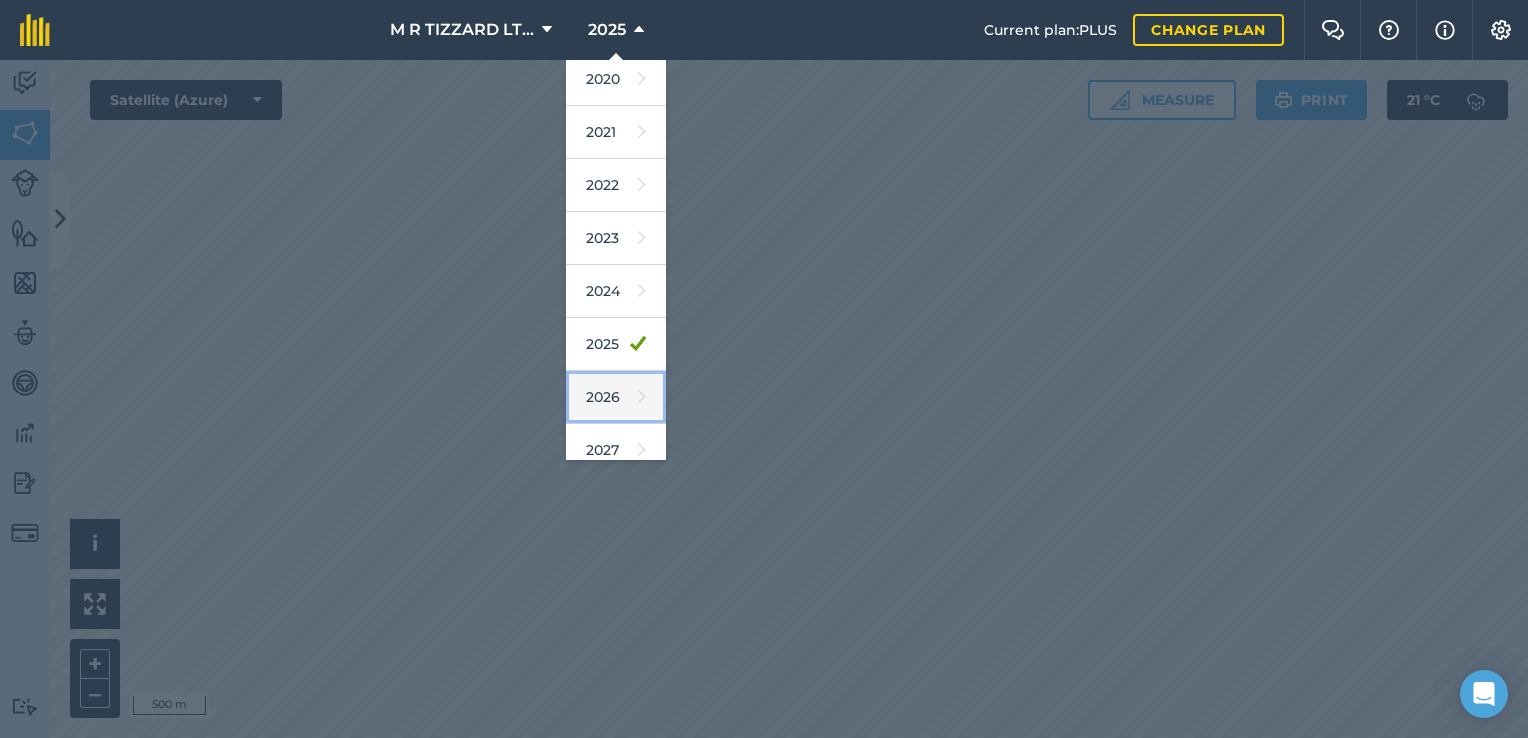 click on "2026" at bounding box center (616, 397) 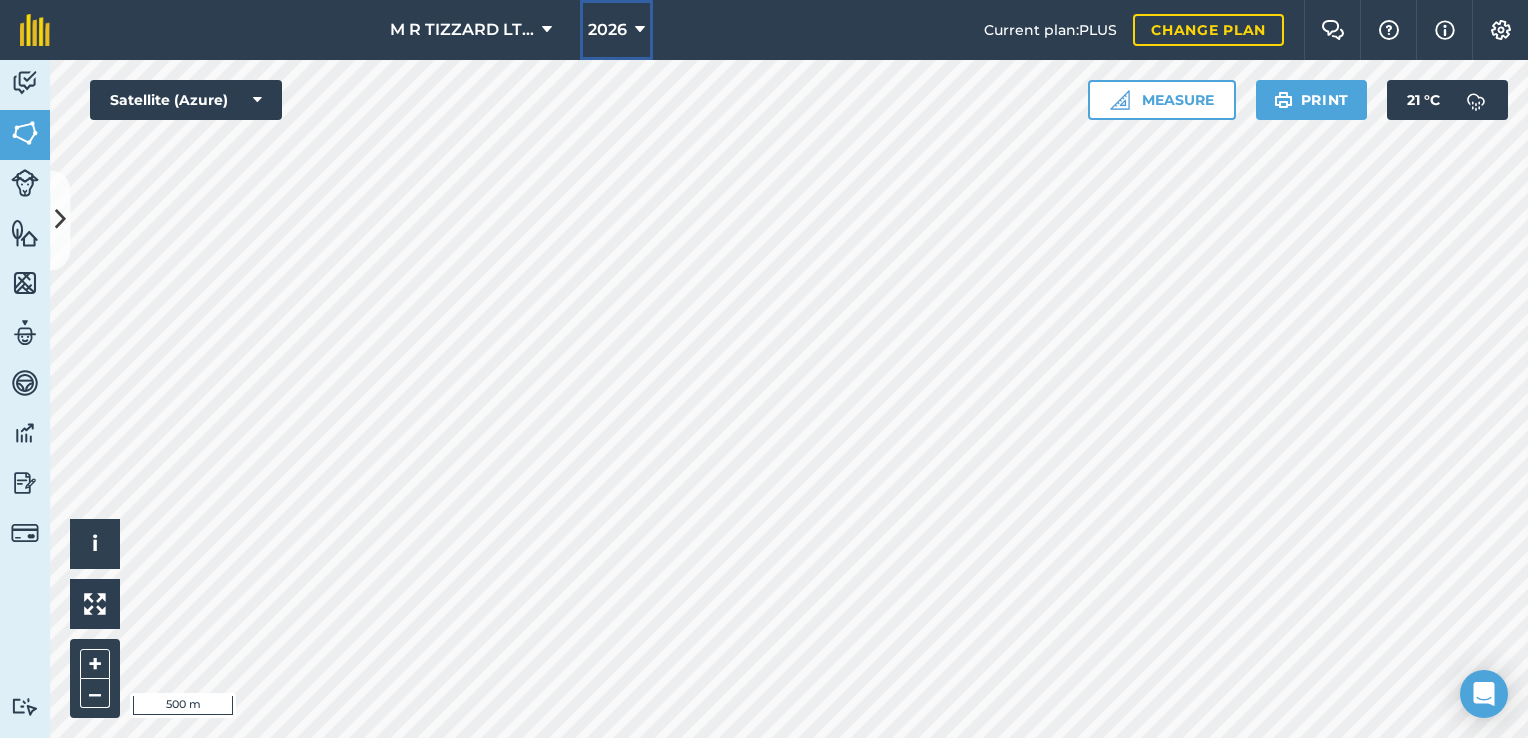 click on "2026" at bounding box center [607, 30] 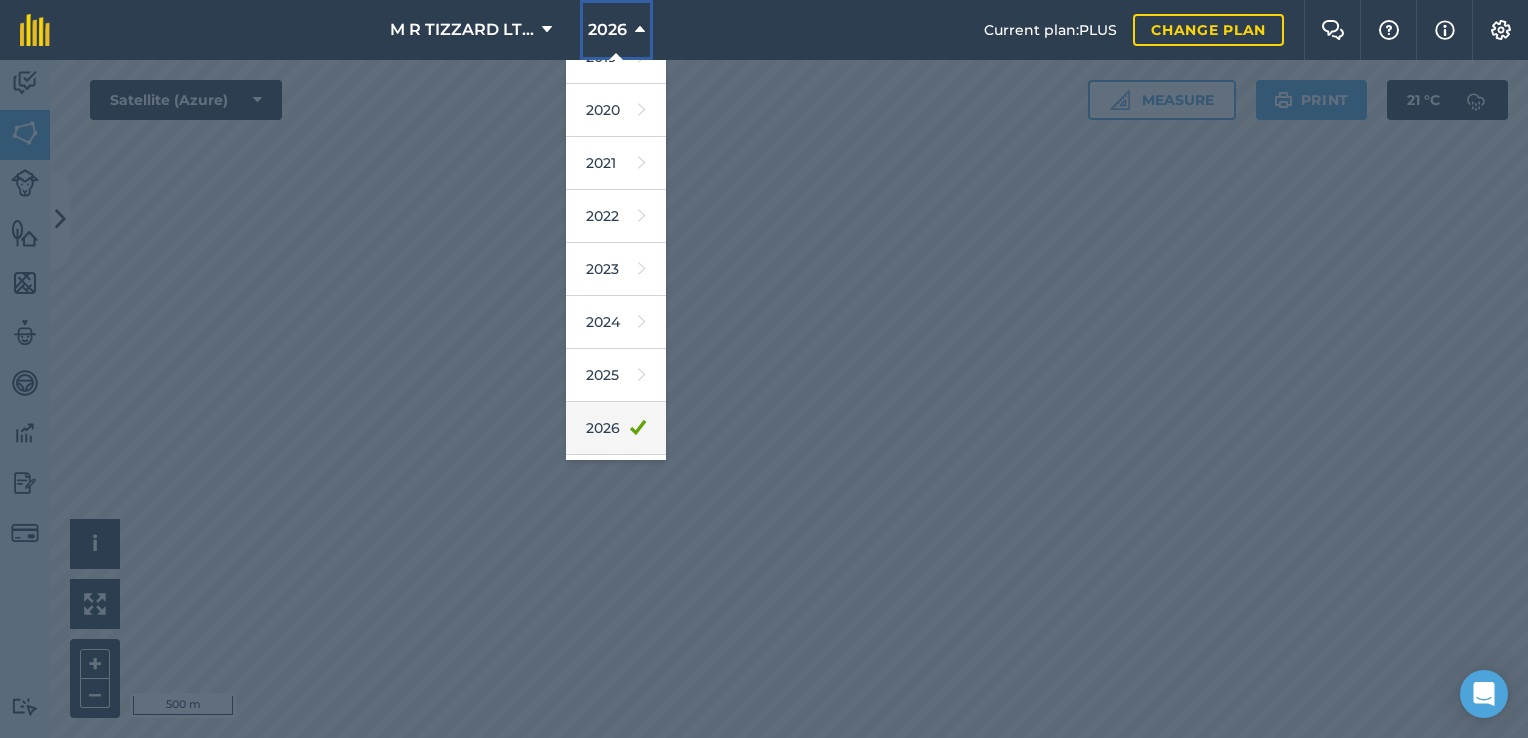 scroll, scrollTop: 166, scrollLeft: 0, axis: vertical 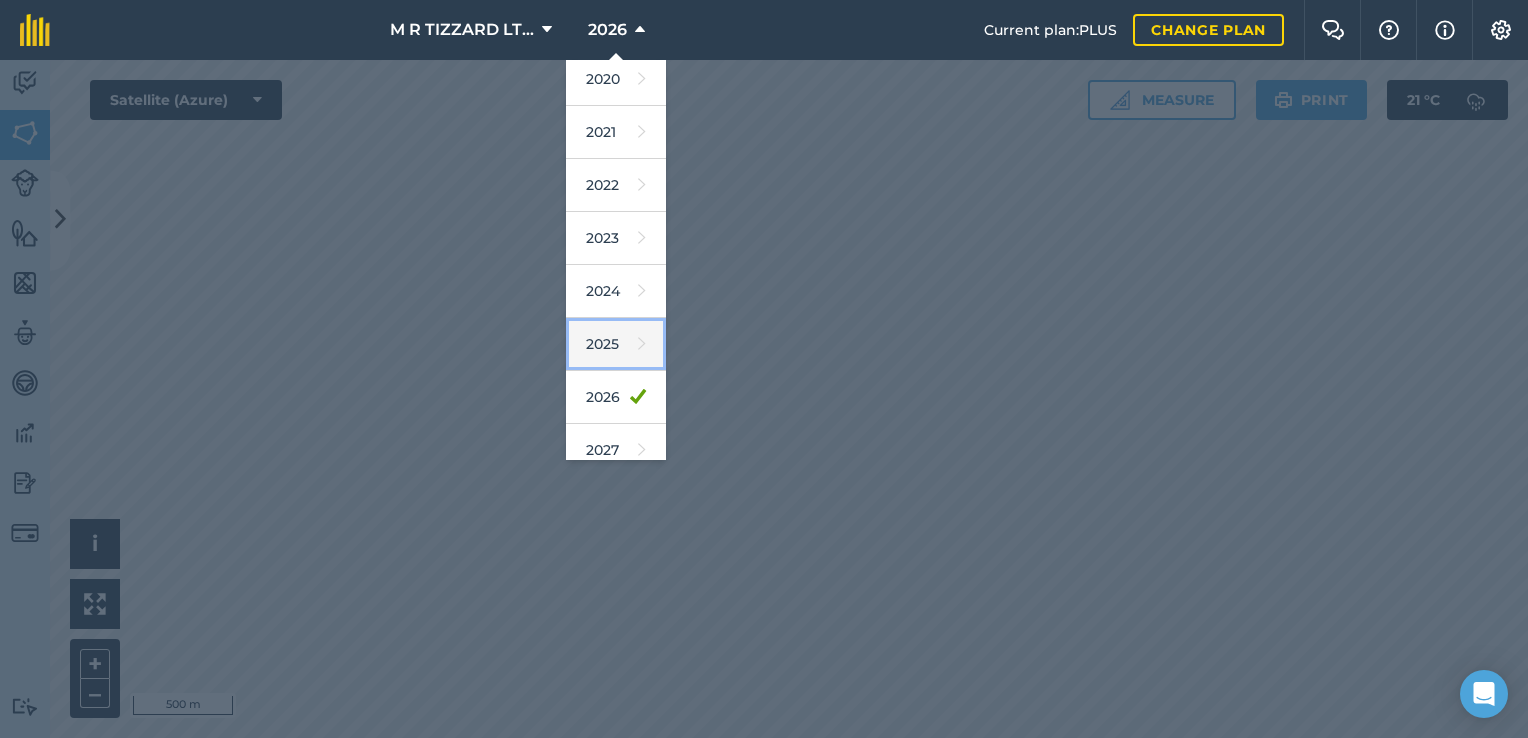 click on "2025" at bounding box center [616, 344] 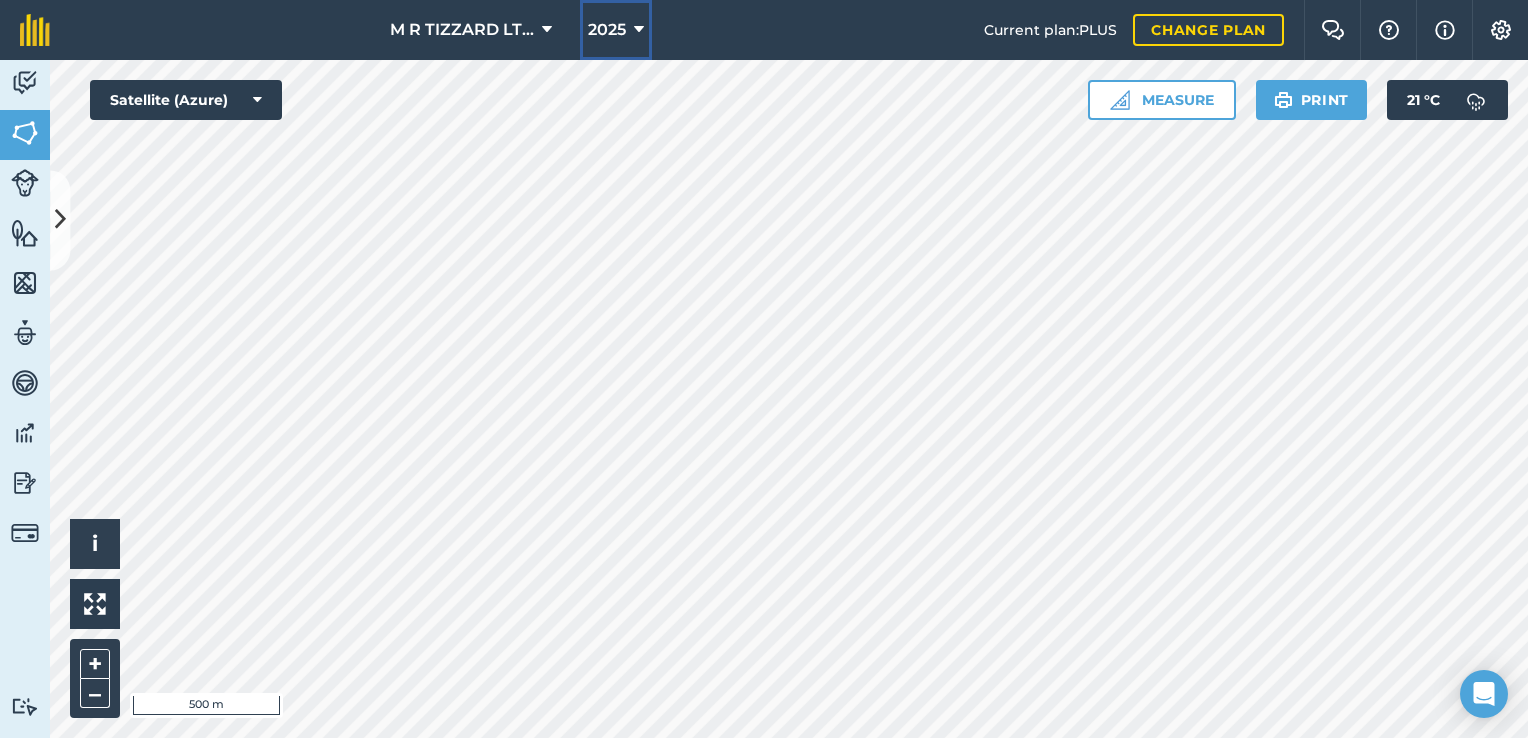 click on "2025" at bounding box center [616, 30] 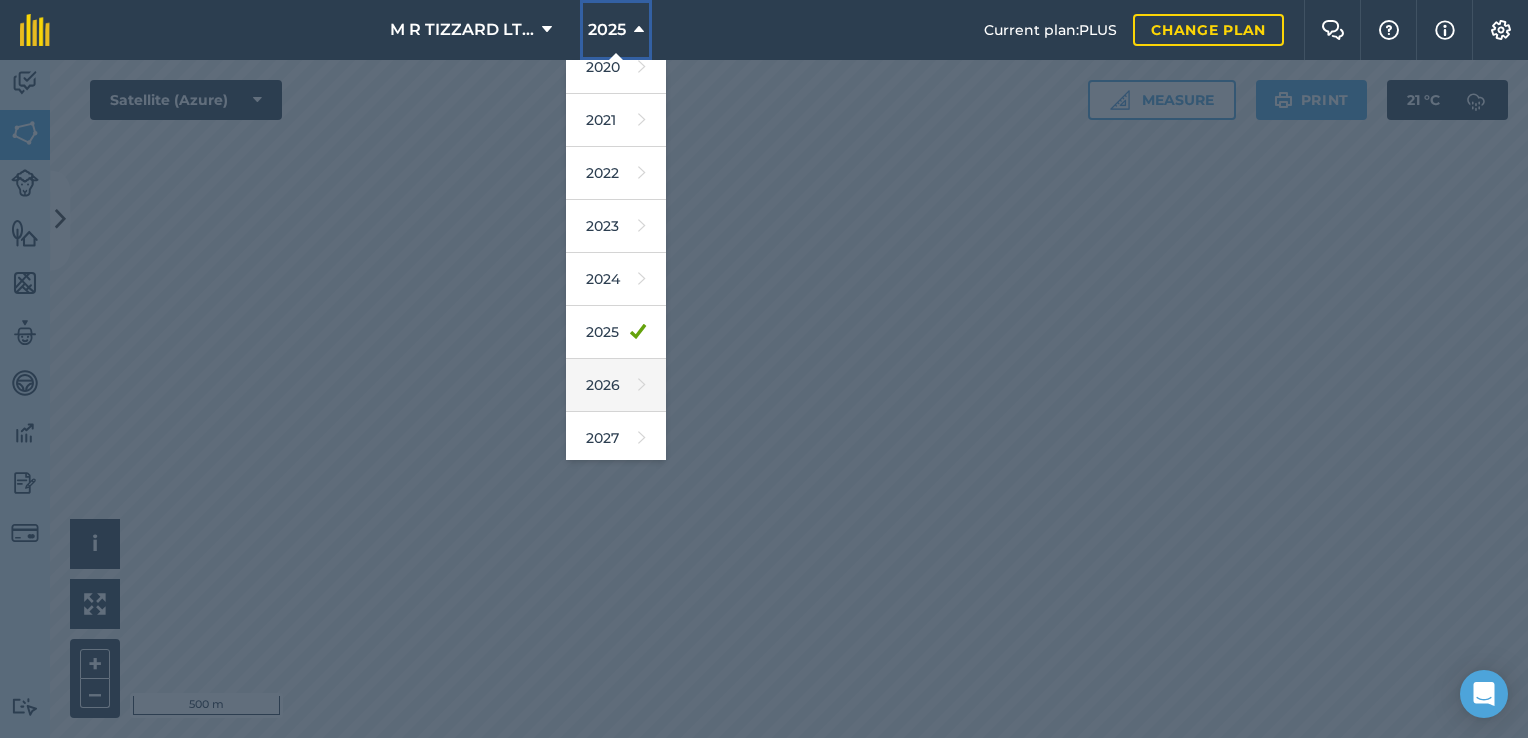 scroll, scrollTop: 180, scrollLeft: 0, axis: vertical 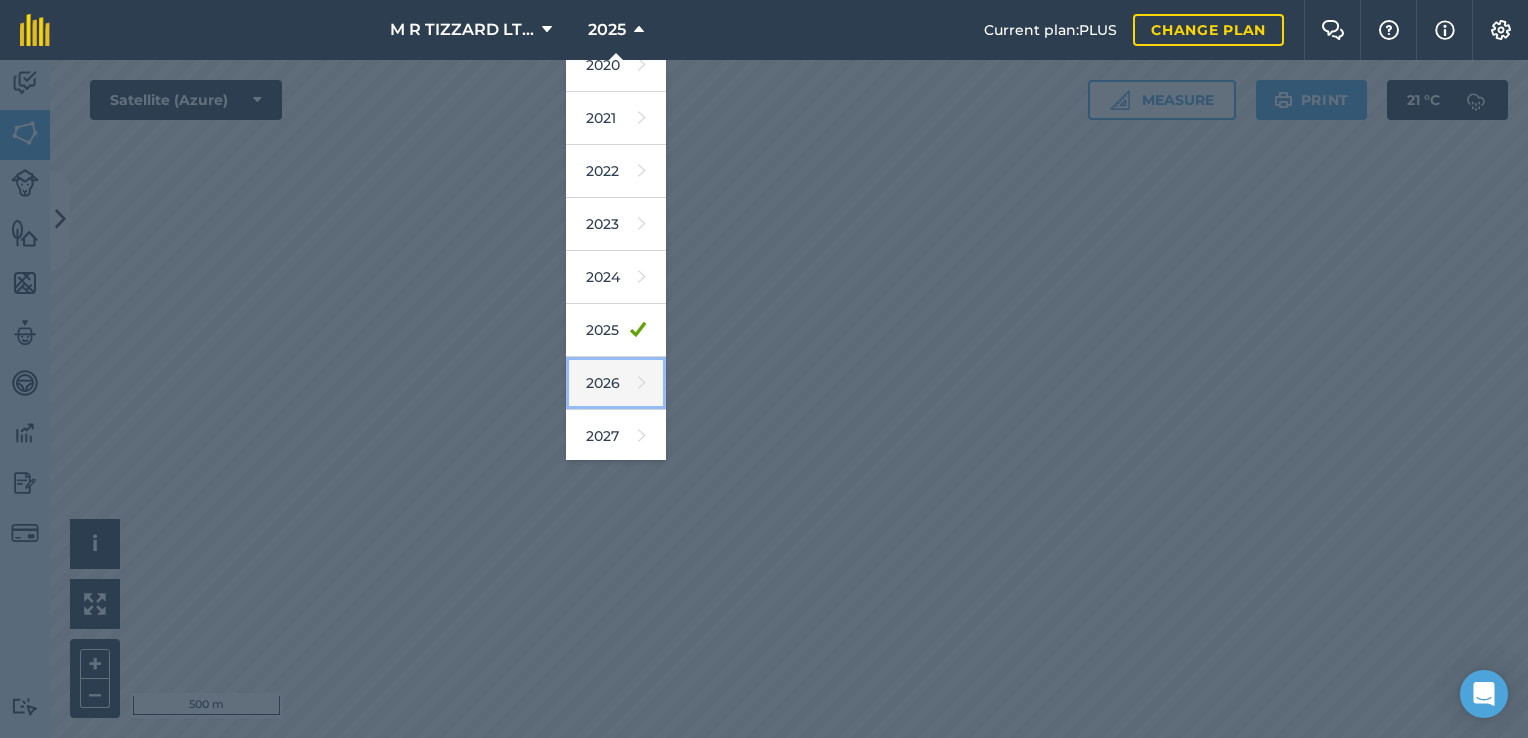 click on "2026" at bounding box center (616, 383) 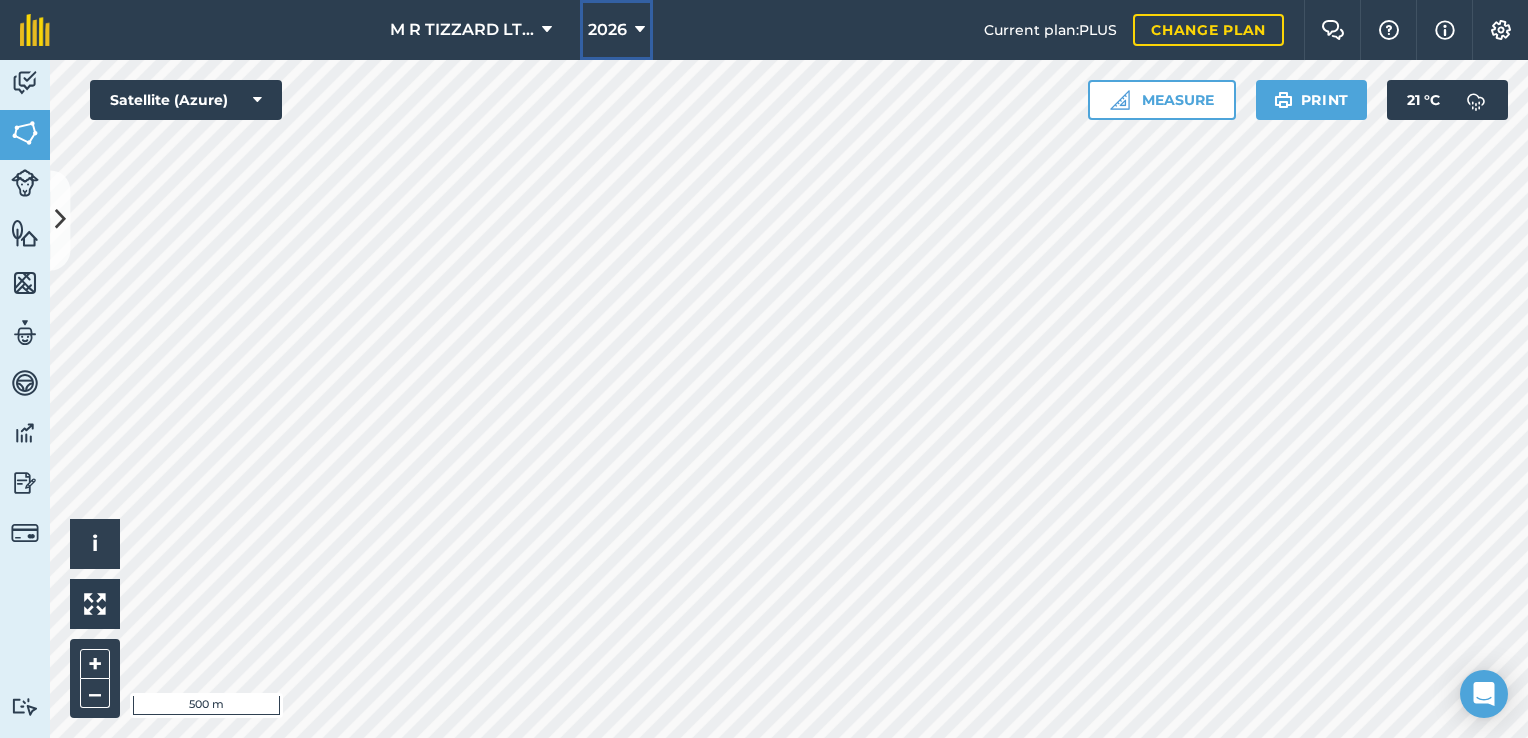 click at bounding box center [640, 30] 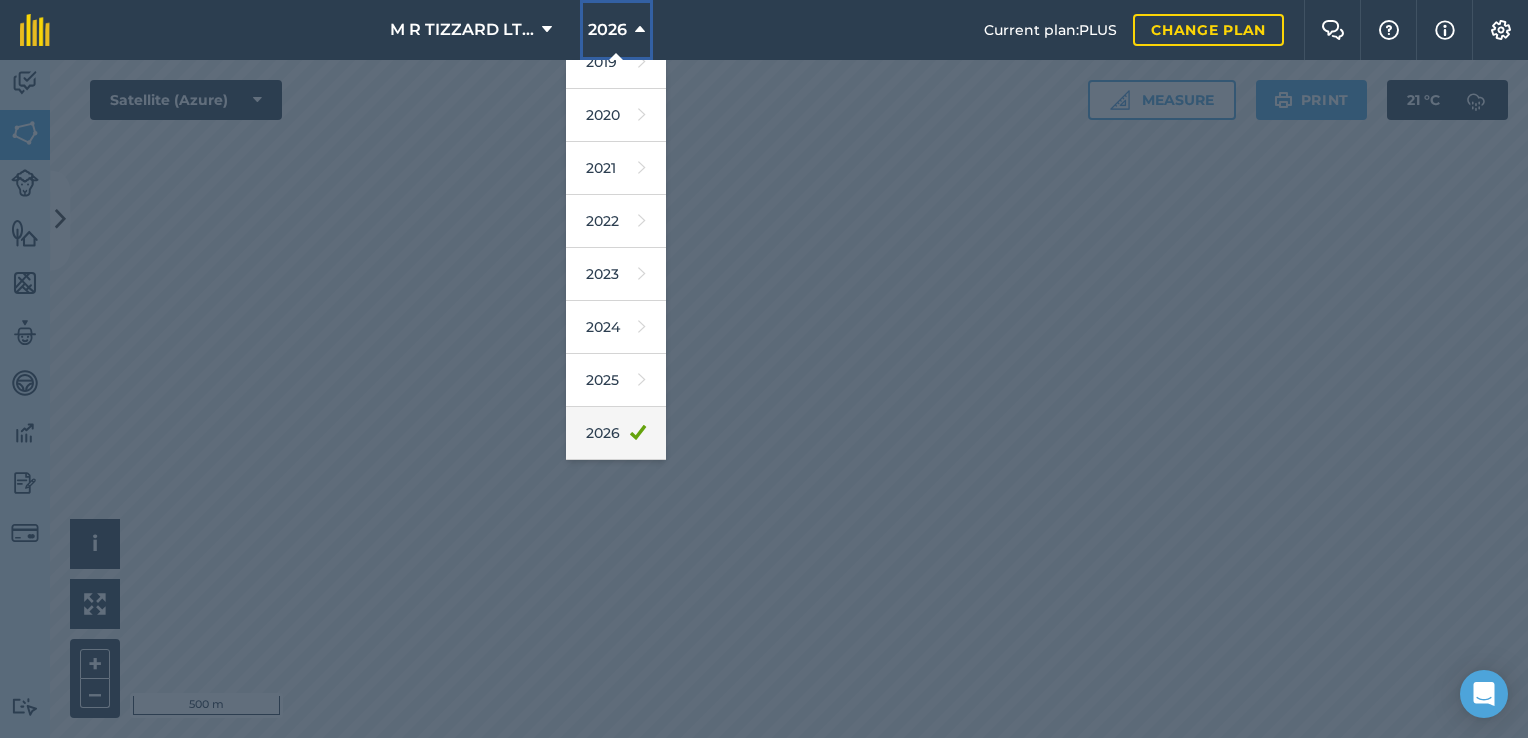 scroll, scrollTop: 166, scrollLeft: 0, axis: vertical 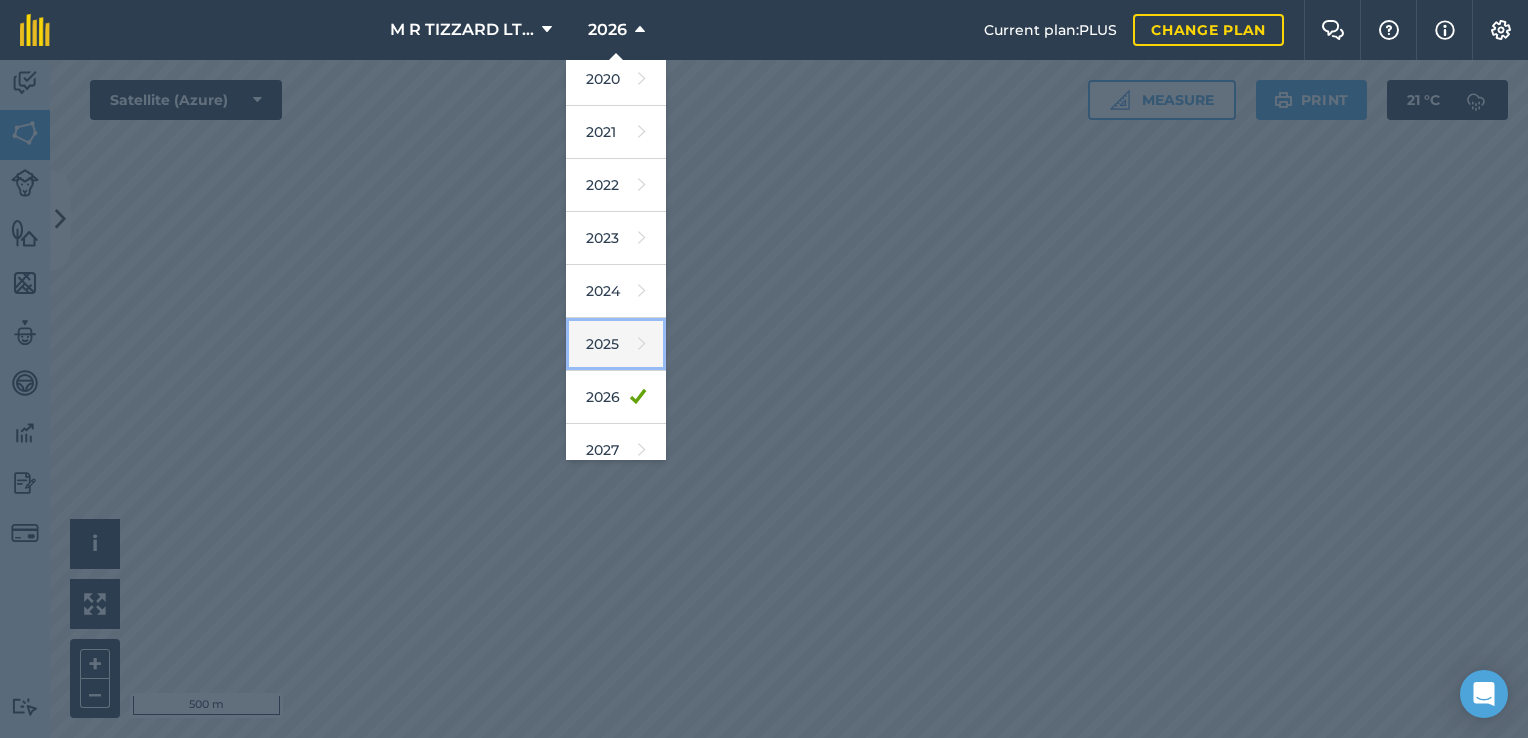 click on "2025" at bounding box center (616, 344) 